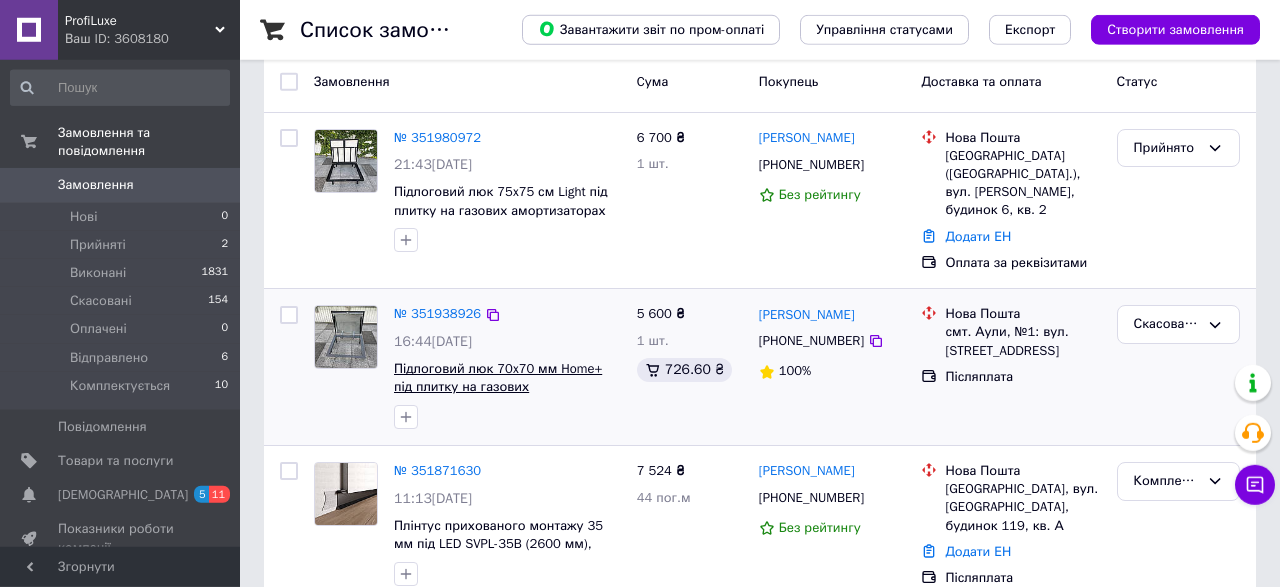 scroll, scrollTop: 104, scrollLeft: 0, axis: vertical 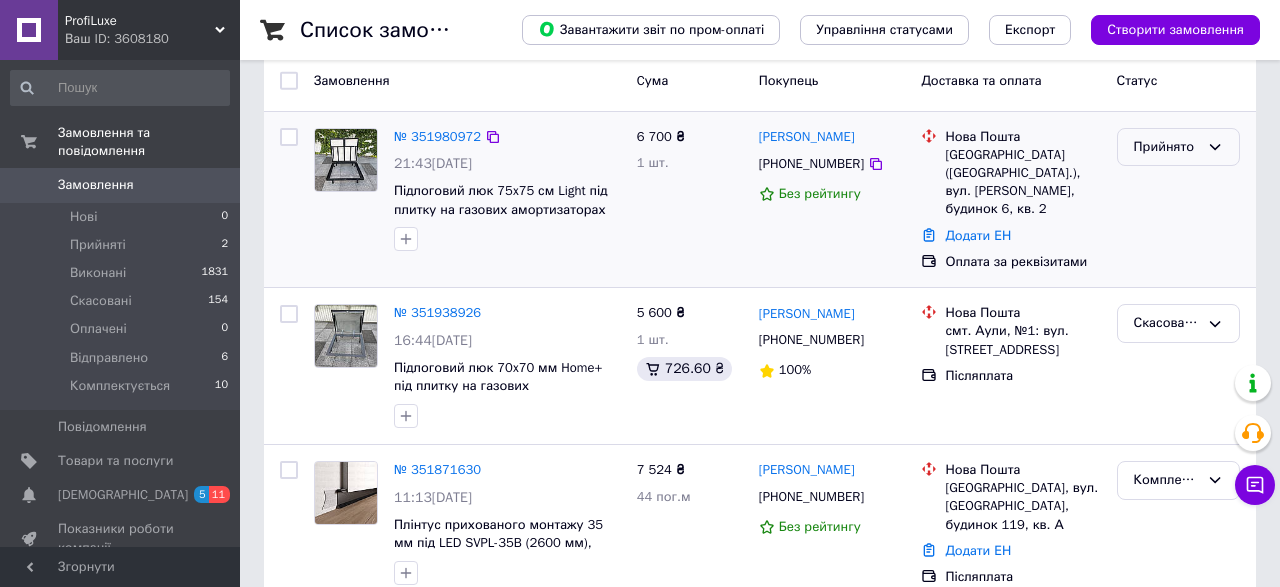 click 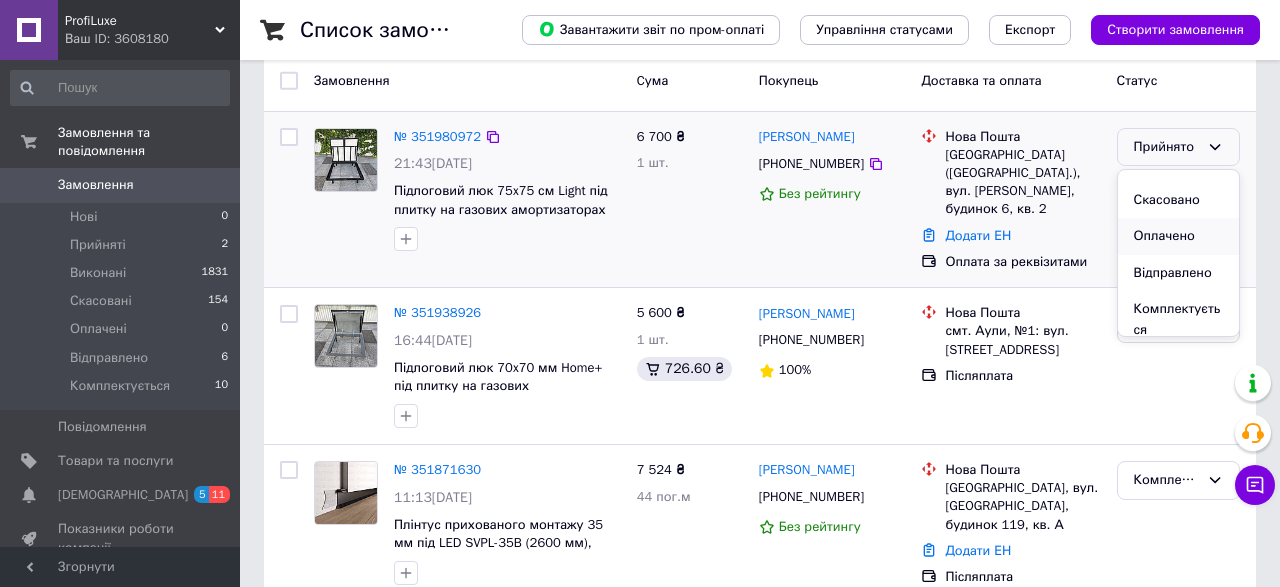 scroll, scrollTop: 38, scrollLeft: 0, axis: vertical 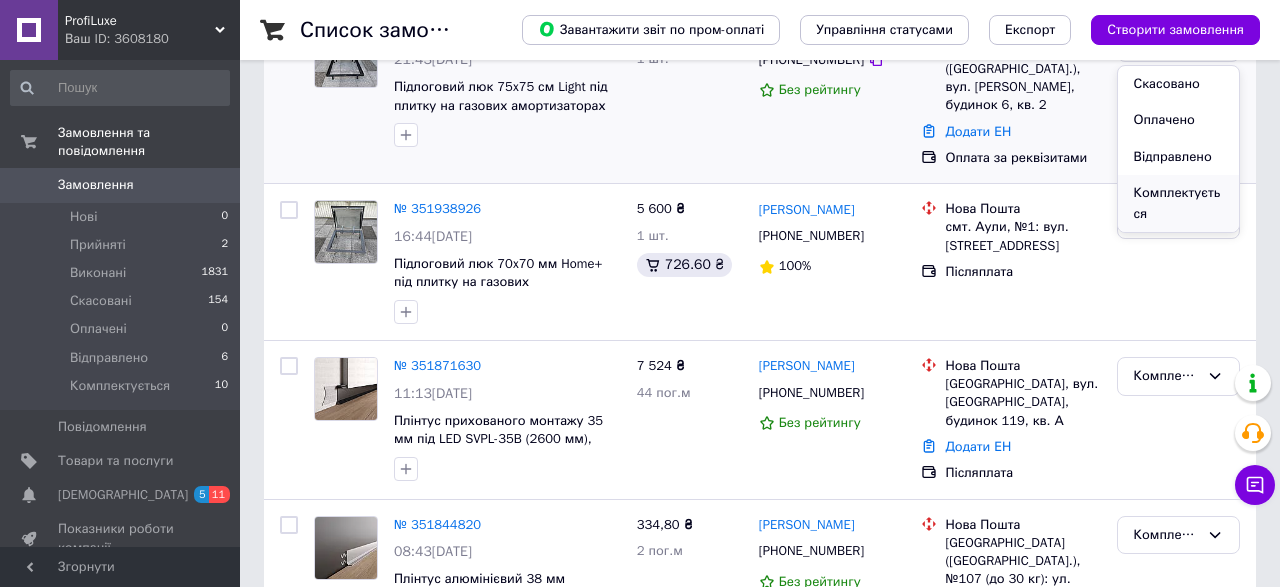 click on "Комплектується" at bounding box center (1178, 203) 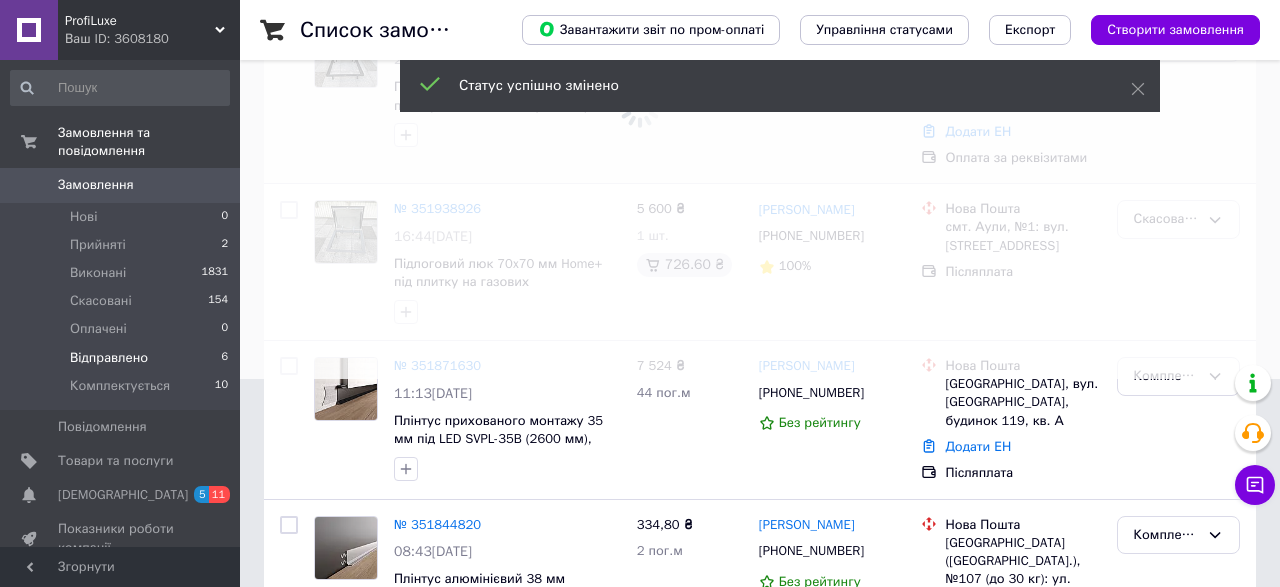 click on "Відправлено 6" at bounding box center [120, 358] 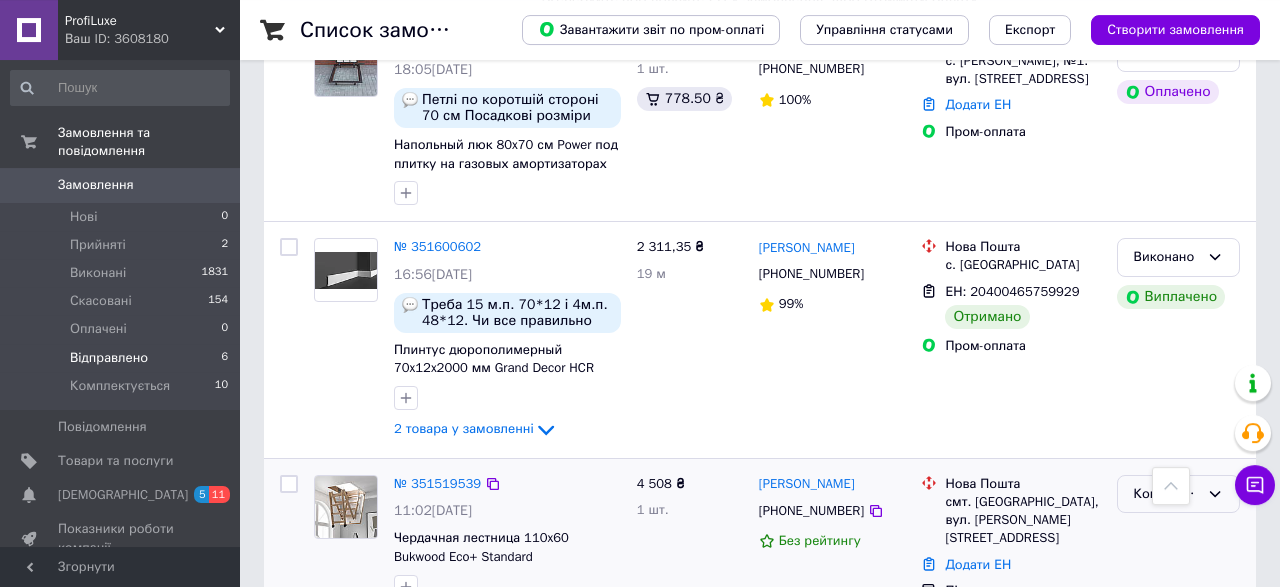 scroll, scrollTop: 2912, scrollLeft: 0, axis: vertical 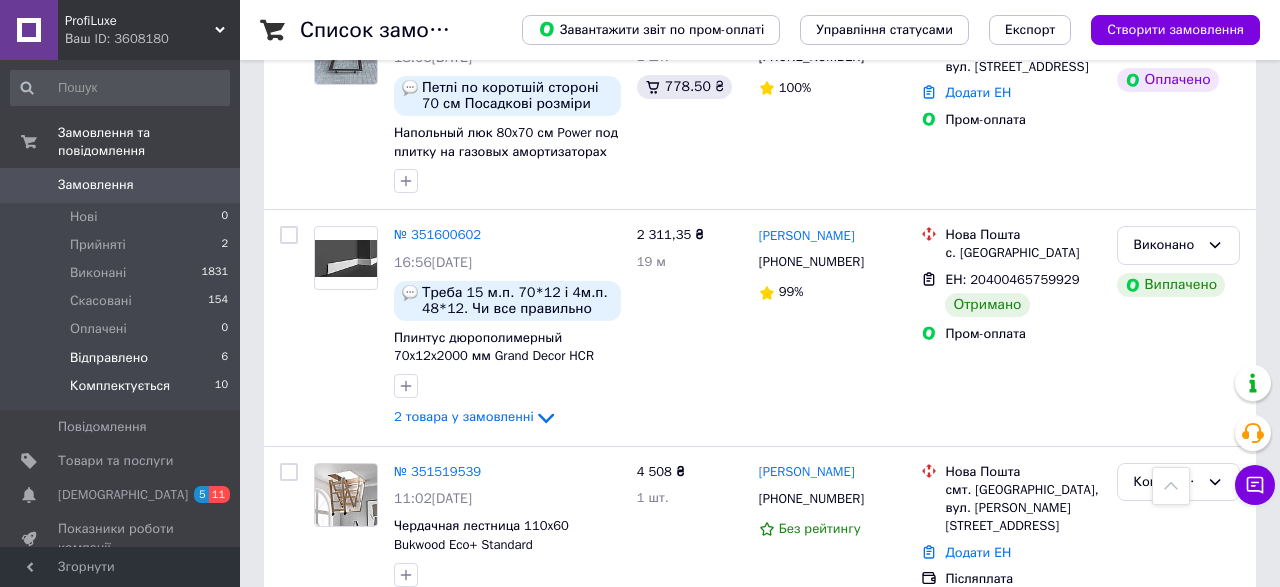 click on "Комплектується" at bounding box center (120, 386) 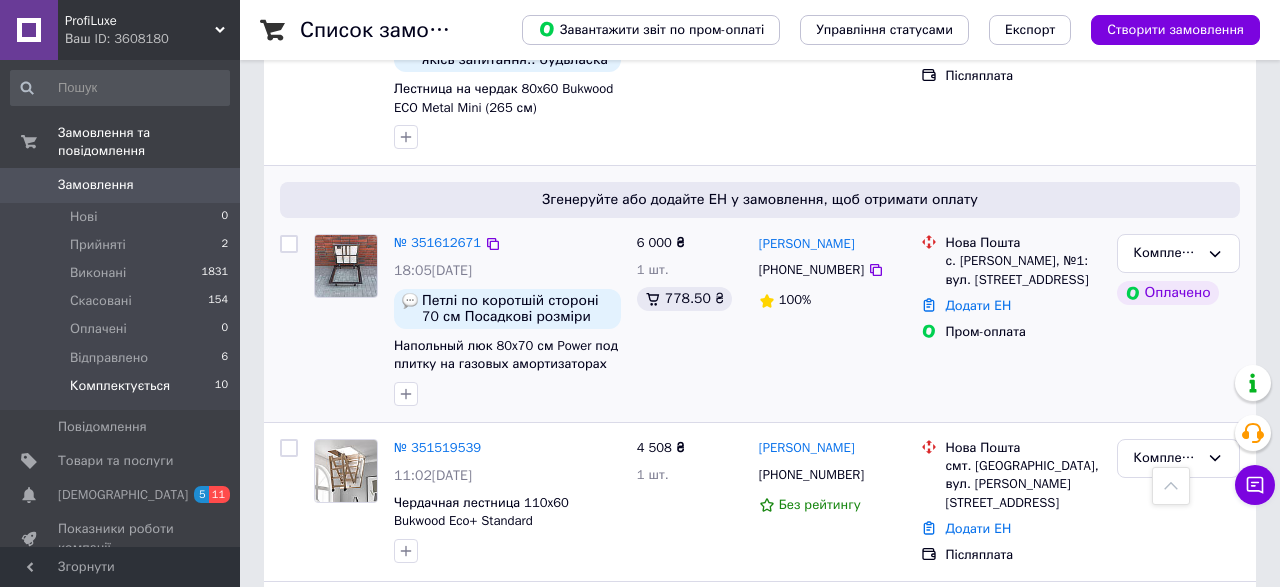 scroll, scrollTop: 1657, scrollLeft: 0, axis: vertical 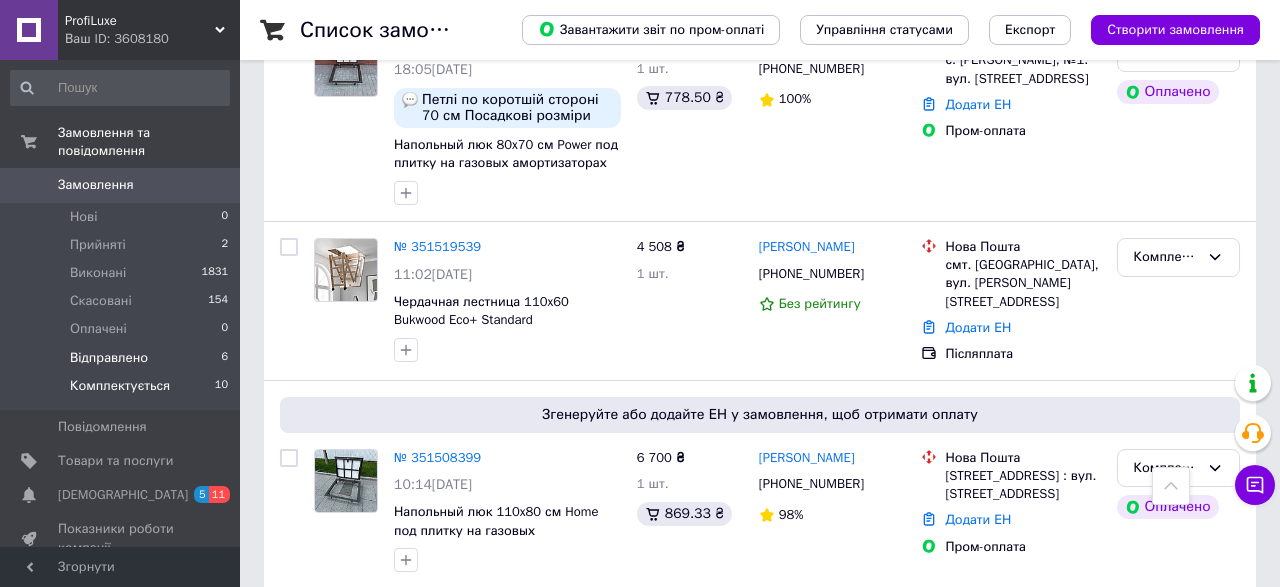 click on "Відправлено" at bounding box center (109, 358) 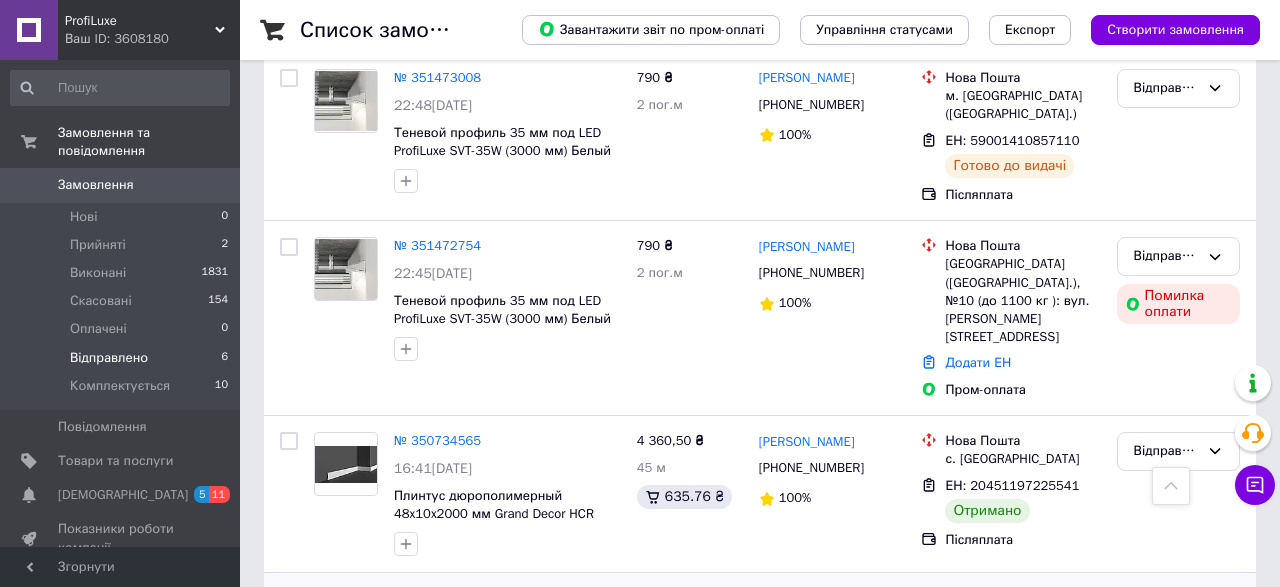 scroll, scrollTop: 700, scrollLeft: 0, axis: vertical 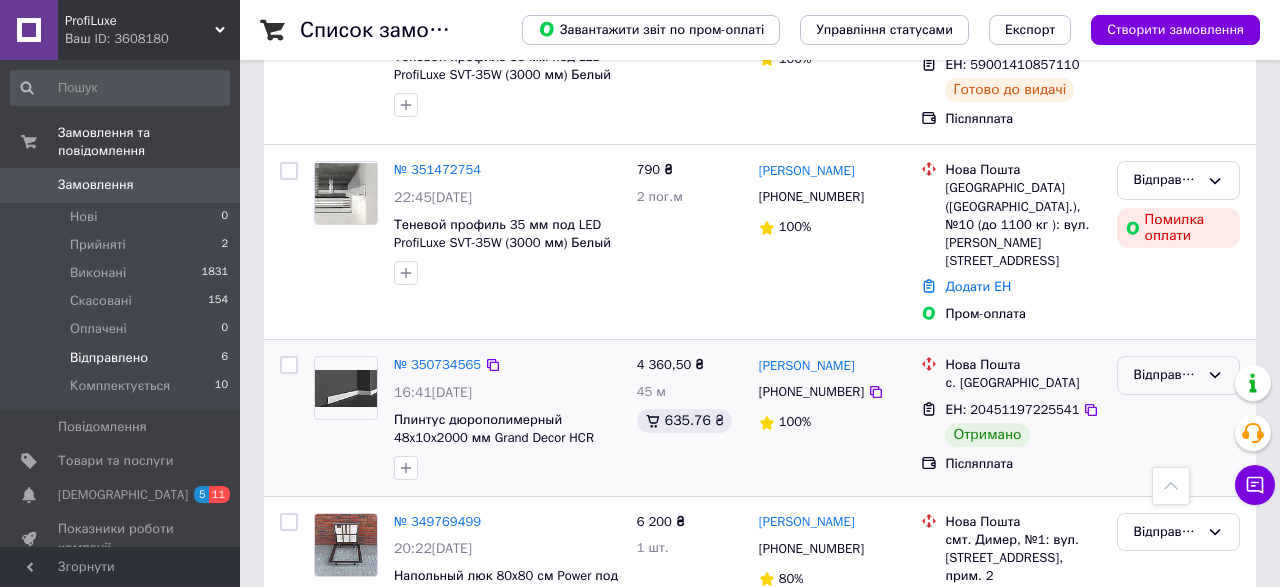click on "Відправлено" at bounding box center (1178, 375) 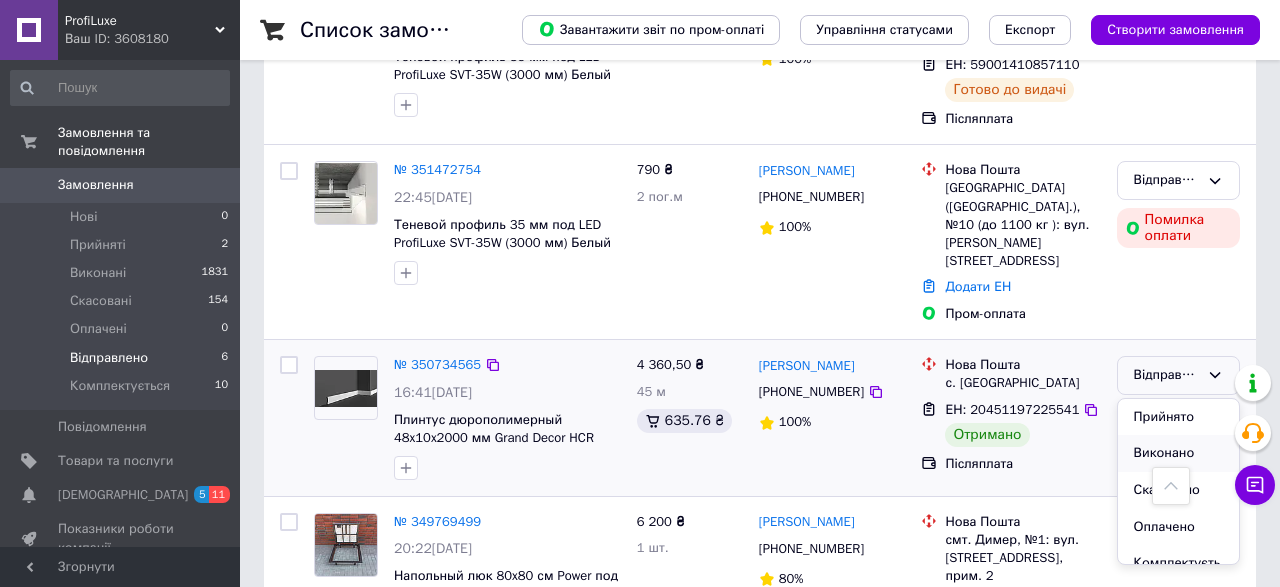 click on "Виконано" at bounding box center [1178, 453] 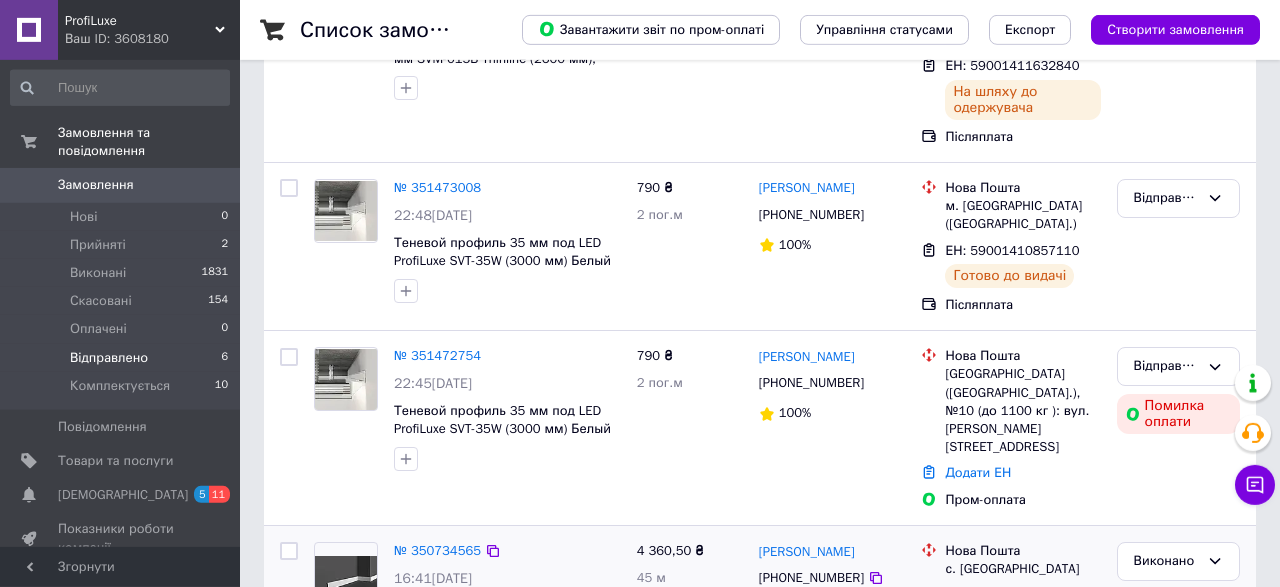 scroll, scrollTop: 700, scrollLeft: 0, axis: vertical 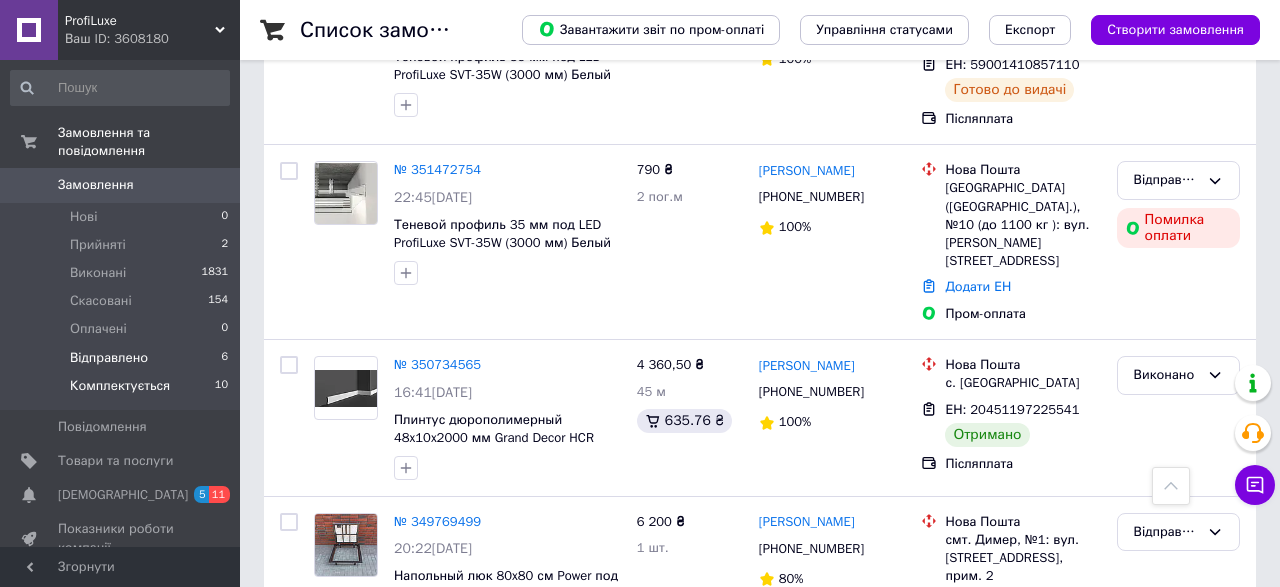 click on "Комплектується" at bounding box center [120, 386] 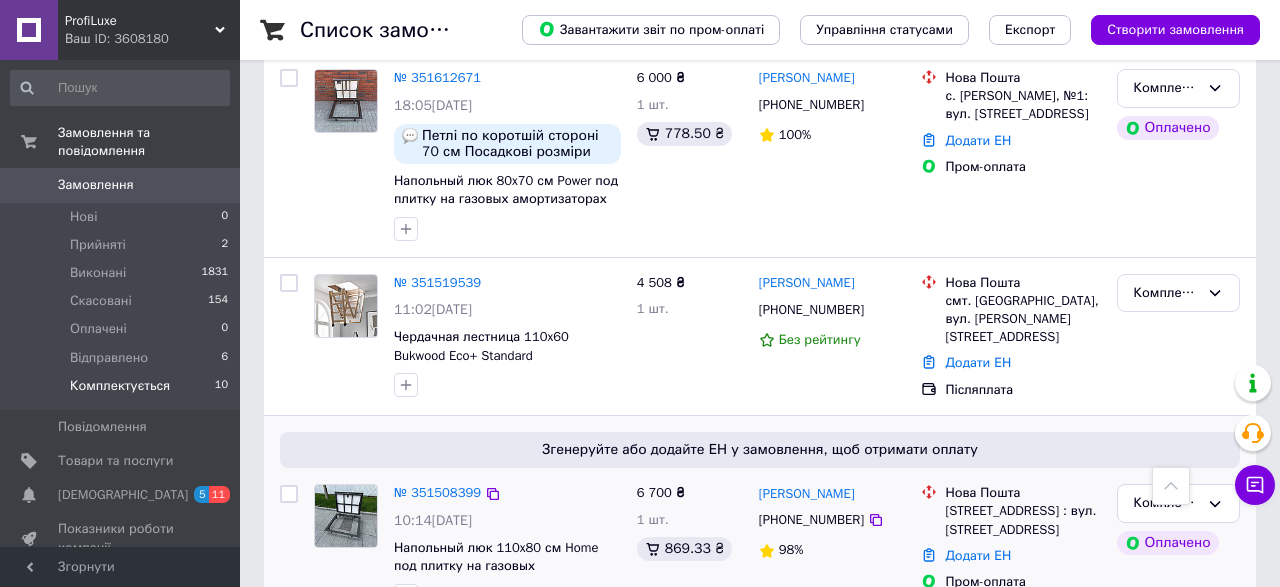 scroll, scrollTop: 1816, scrollLeft: 0, axis: vertical 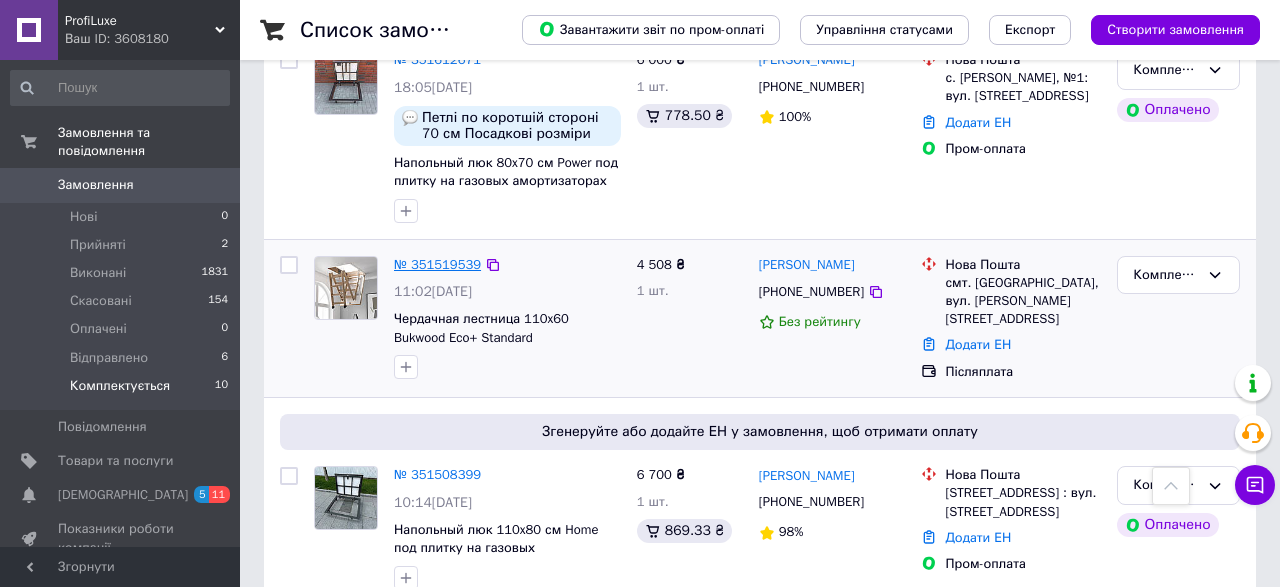 click on "№ 351519539" at bounding box center (437, 264) 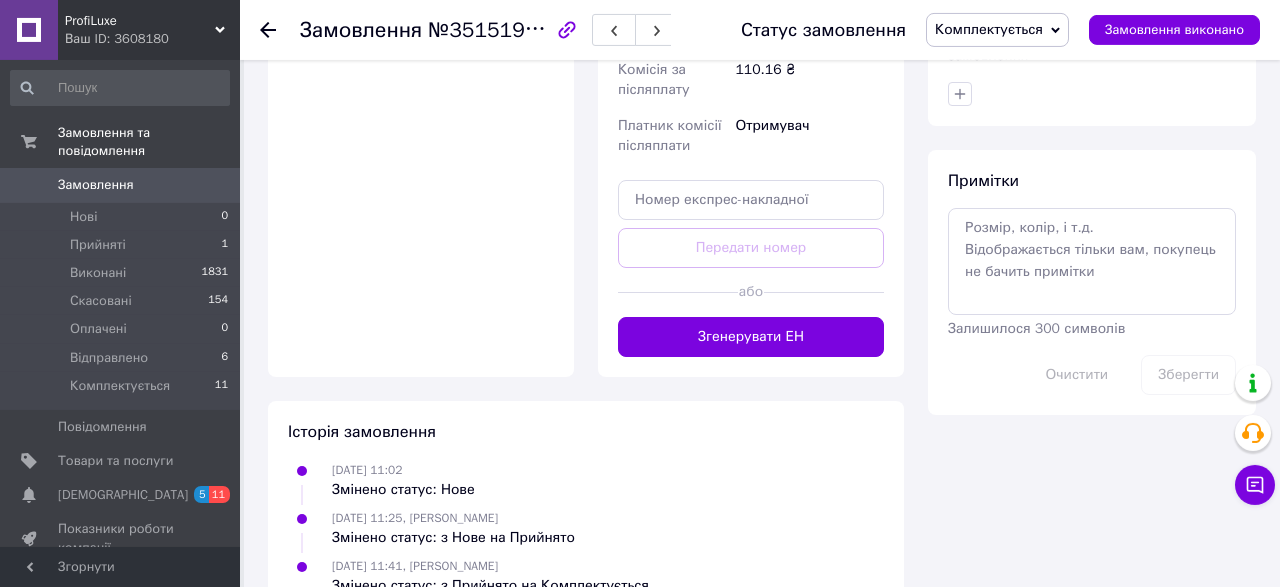 scroll, scrollTop: 908, scrollLeft: 0, axis: vertical 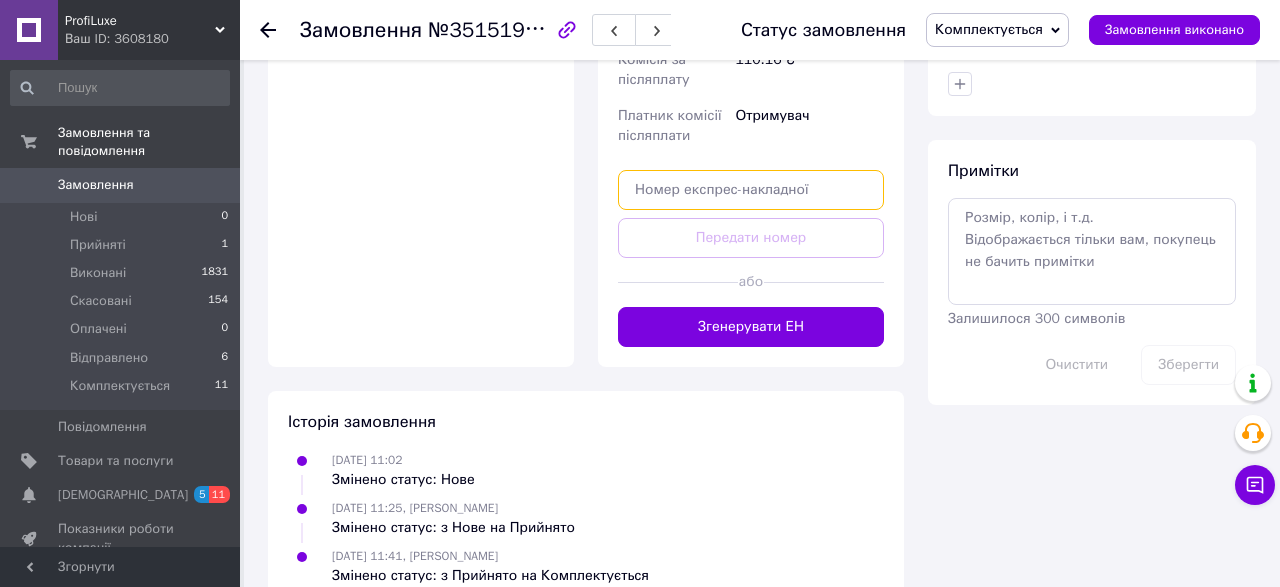 click at bounding box center (751, 190) 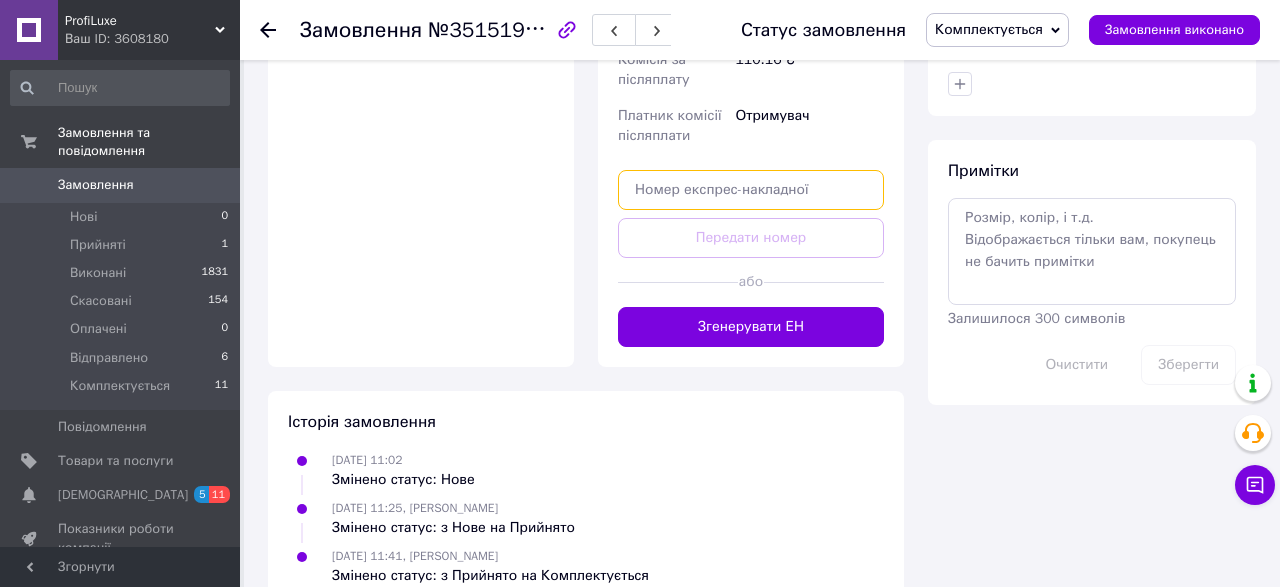 paste on "20451200417654" 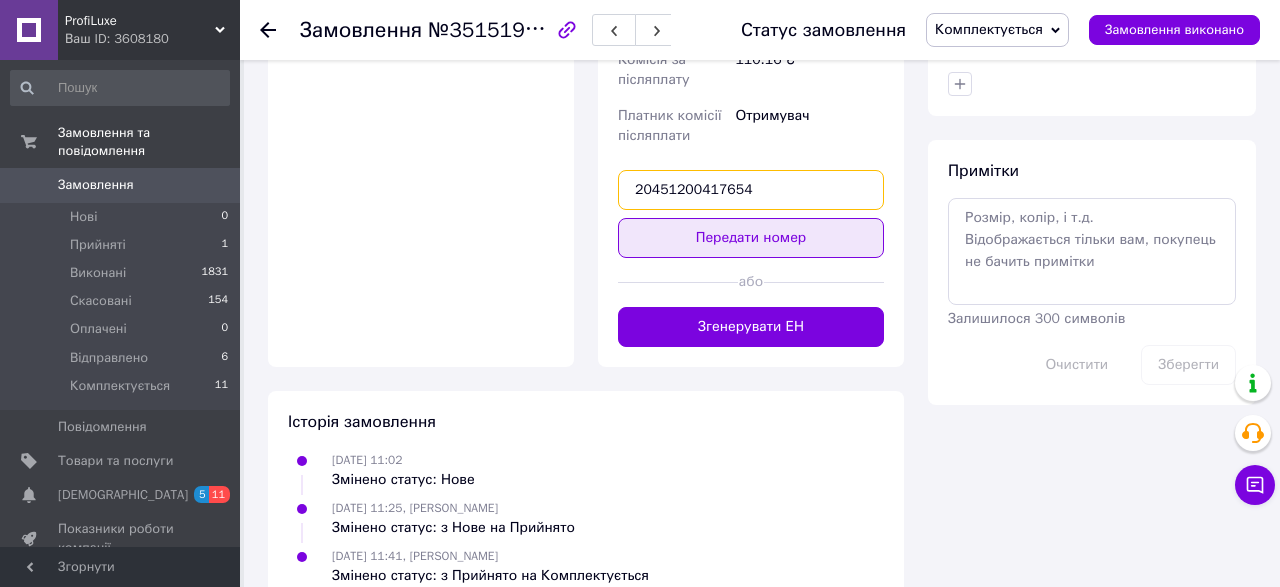 type on "20451200417654" 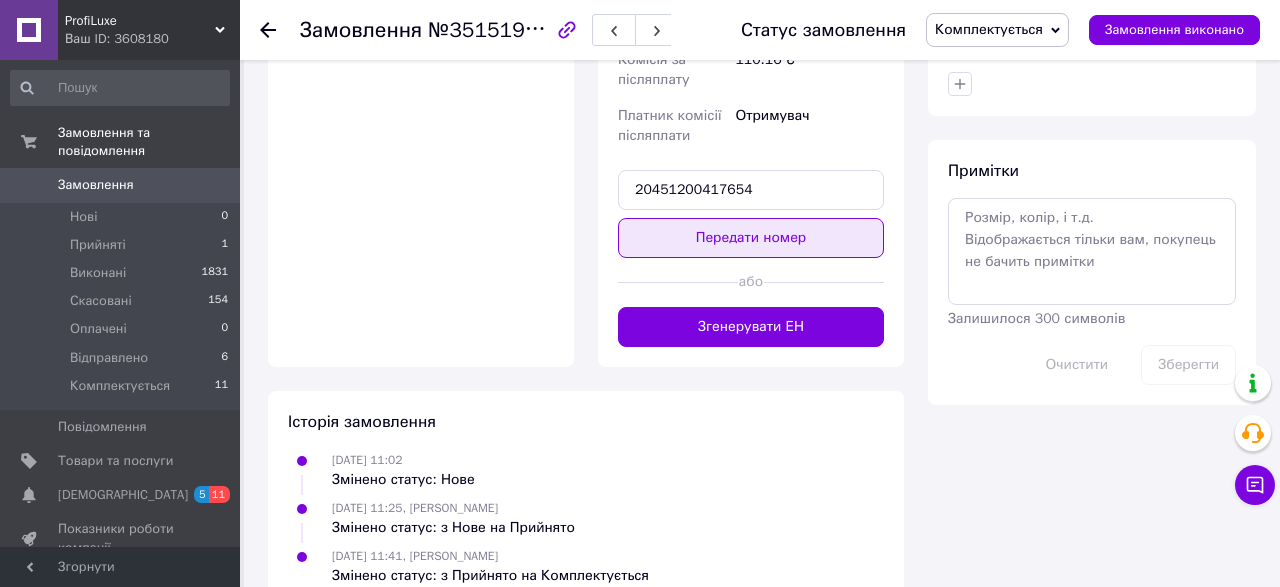 click on "Передати номер" at bounding box center [751, 238] 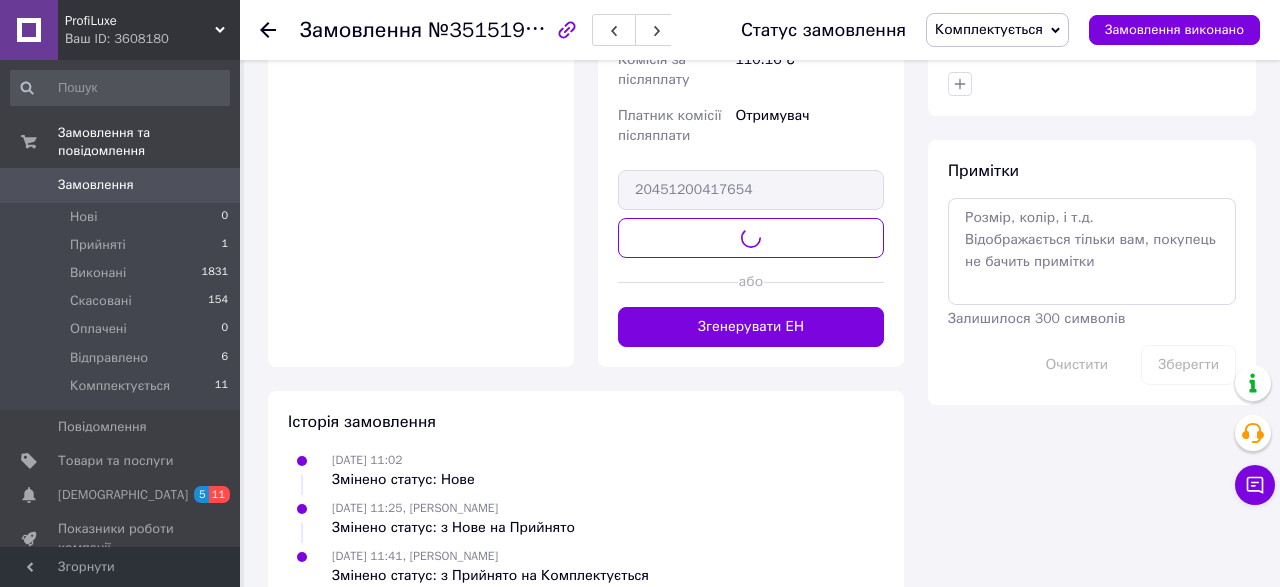 scroll, scrollTop: 725, scrollLeft: 0, axis: vertical 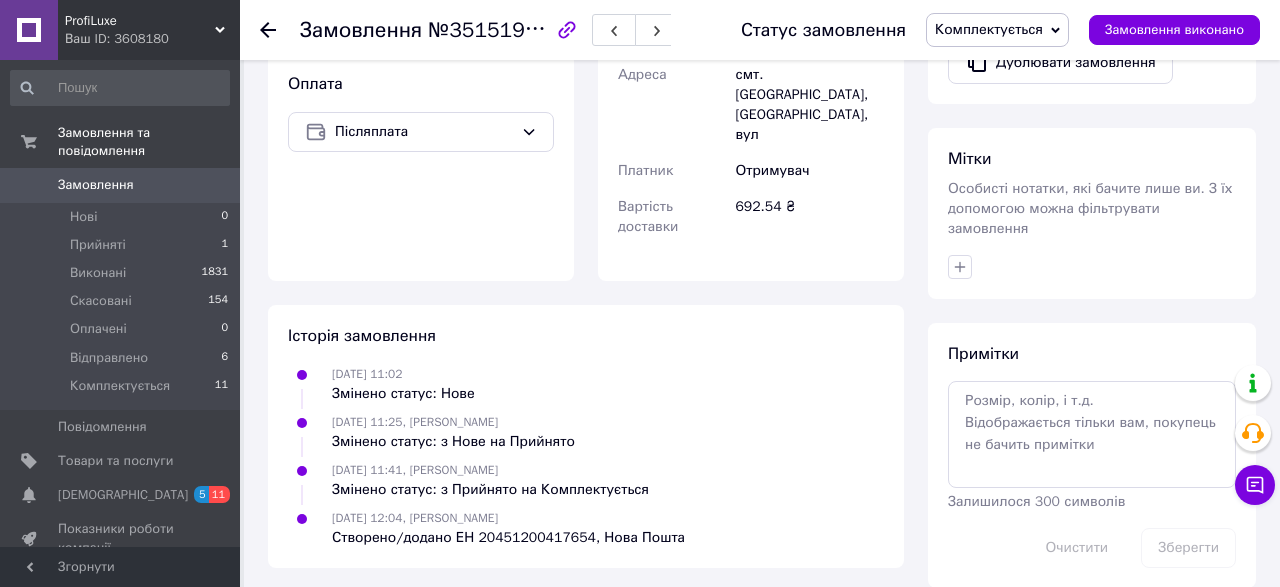 click on "Комплектується" at bounding box center (997, 30) 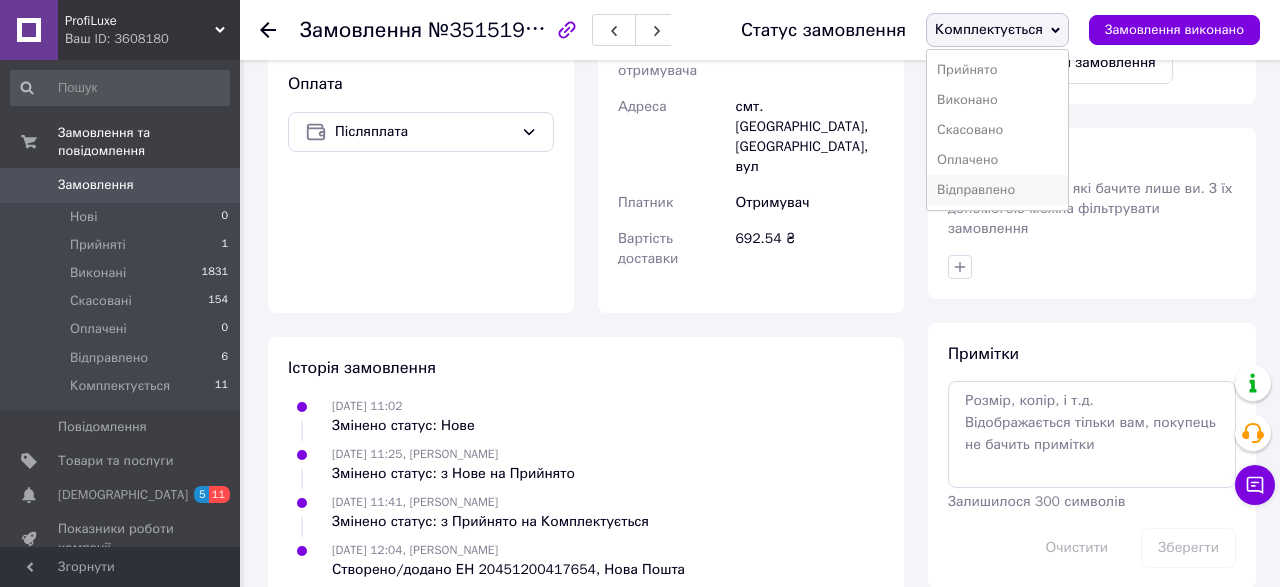 click on "Відправлено" at bounding box center (997, 190) 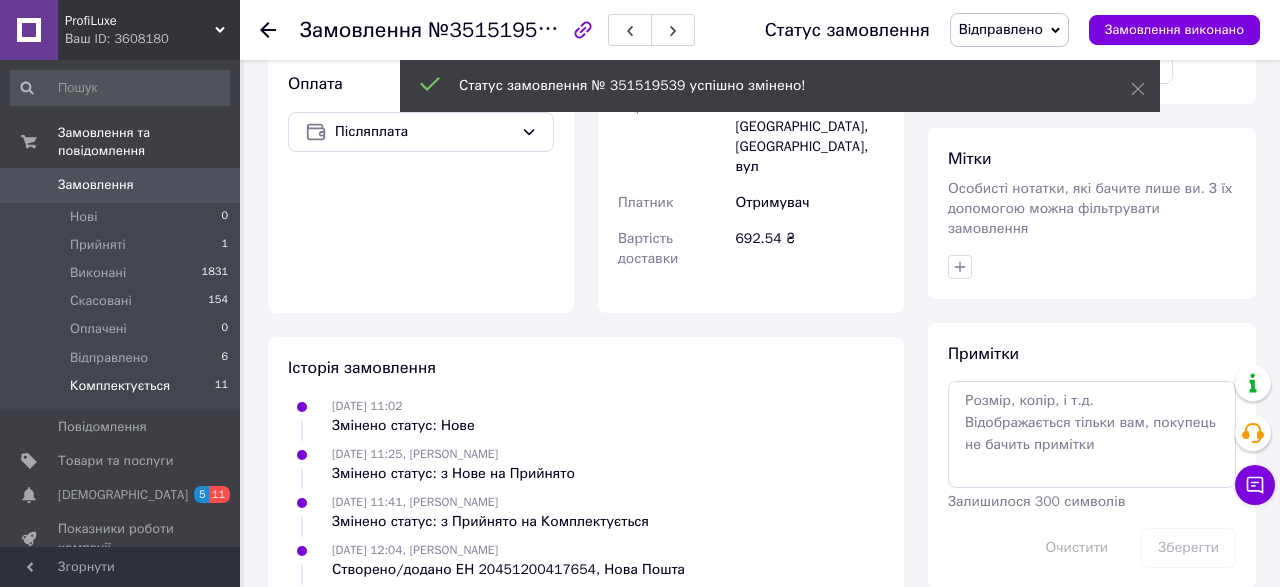 click on "Комплектується" at bounding box center (120, 386) 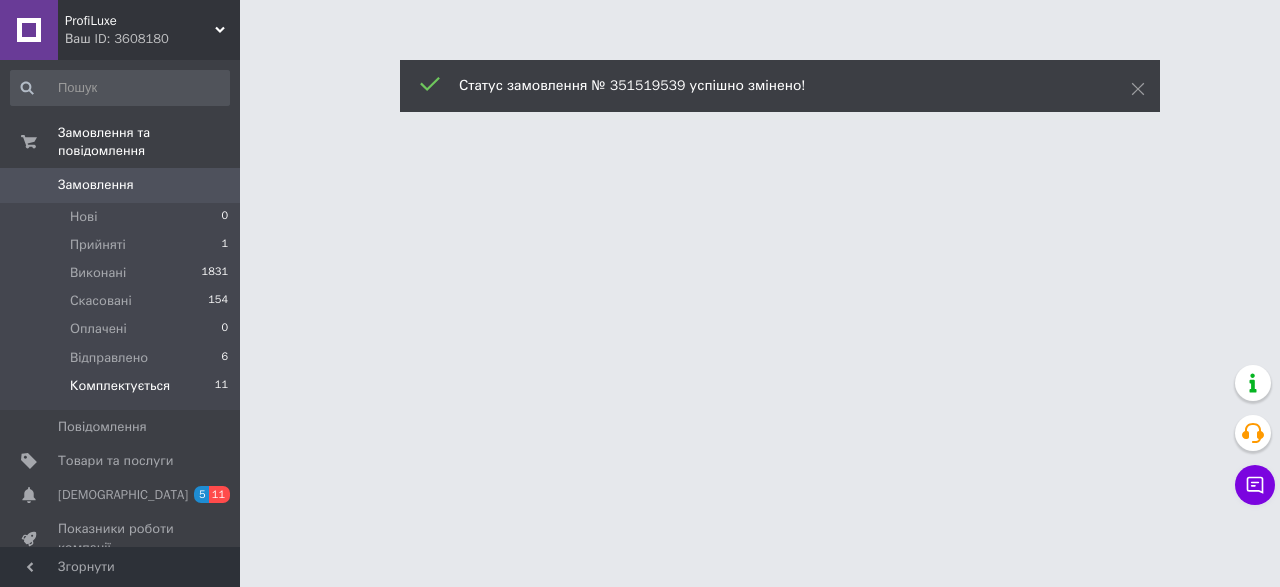 scroll, scrollTop: 0, scrollLeft: 0, axis: both 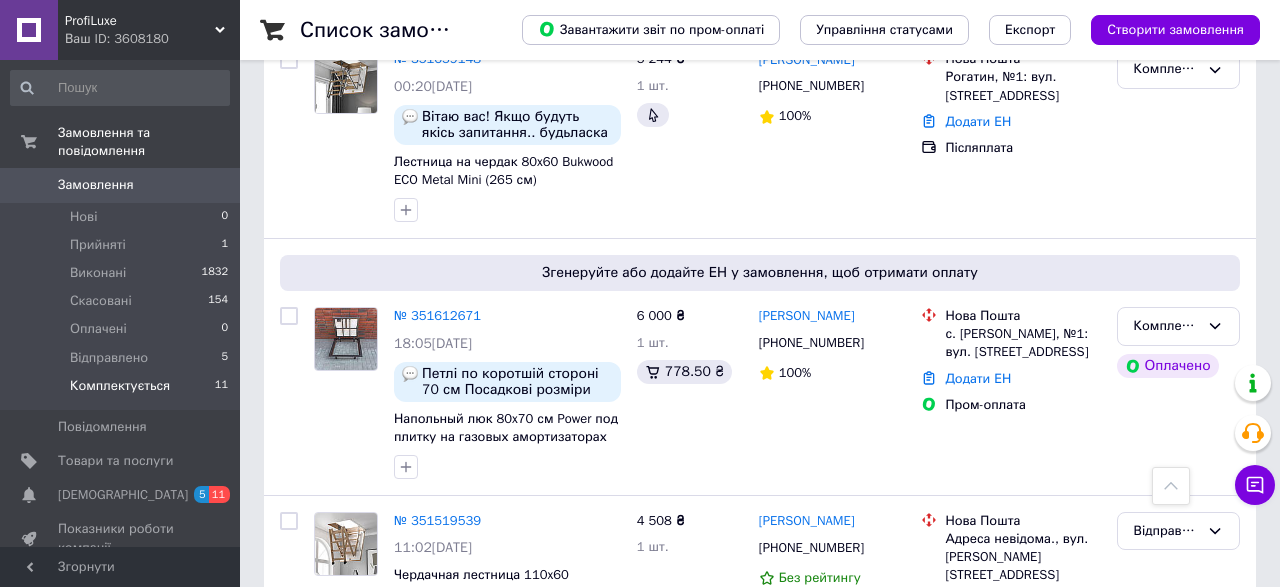 click on "Комплектується" at bounding box center [120, 386] 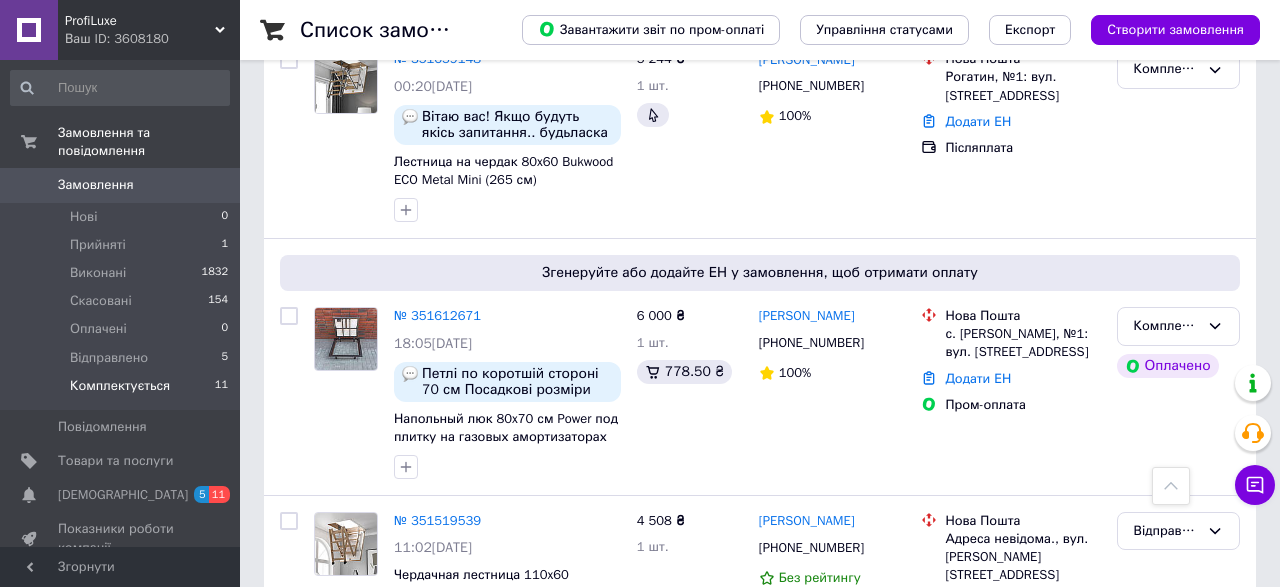 click on "Комплектується" at bounding box center [120, 386] 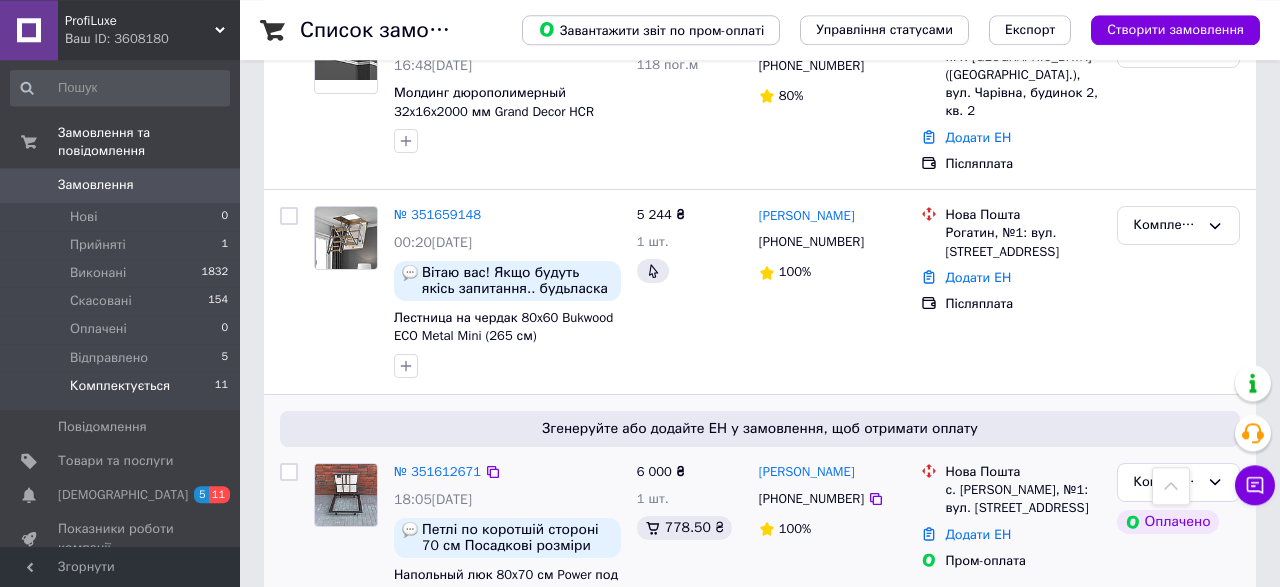 scroll, scrollTop: 1356, scrollLeft: 0, axis: vertical 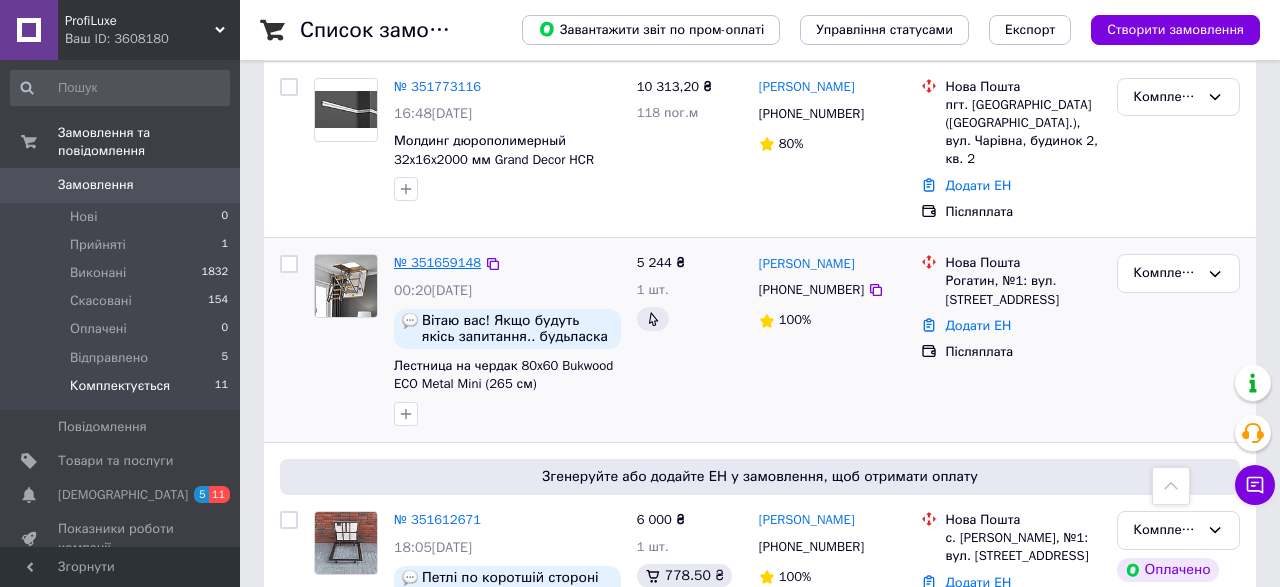 click on "№ 351659148" at bounding box center [437, 262] 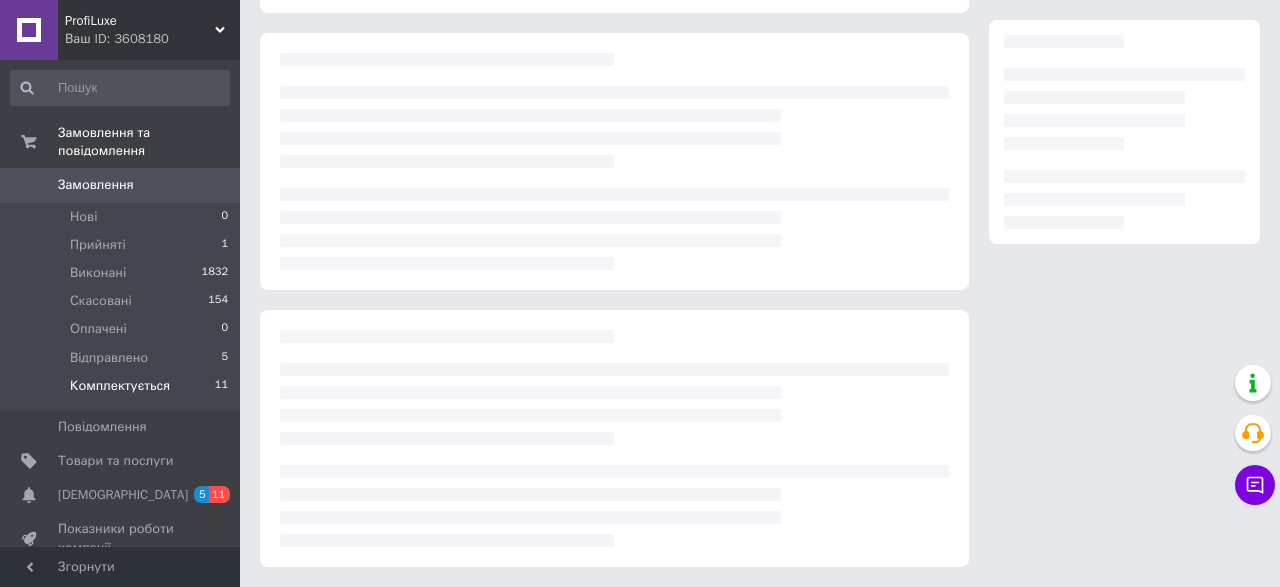 scroll, scrollTop: 326, scrollLeft: 0, axis: vertical 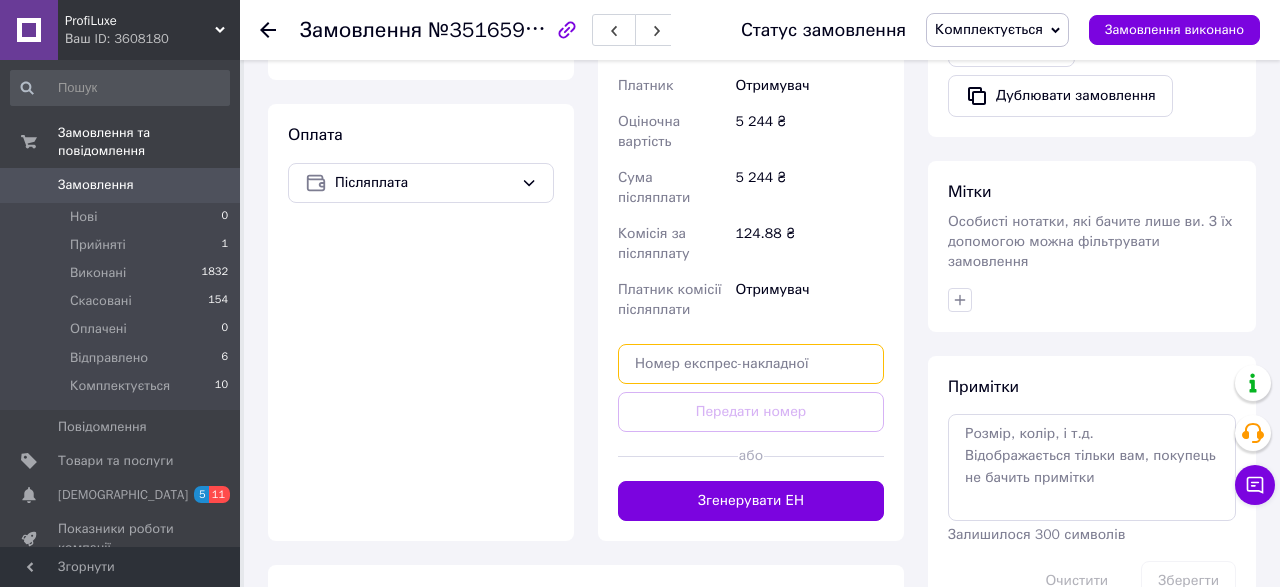 click at bounding box center [751, 364] 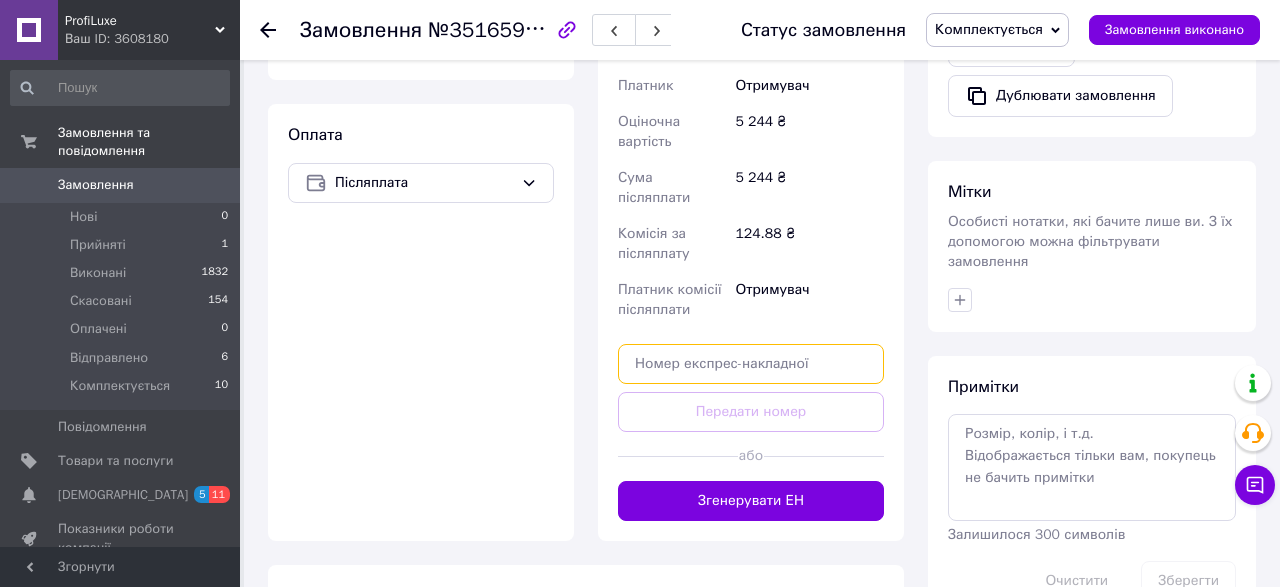paste on "20451201387107" 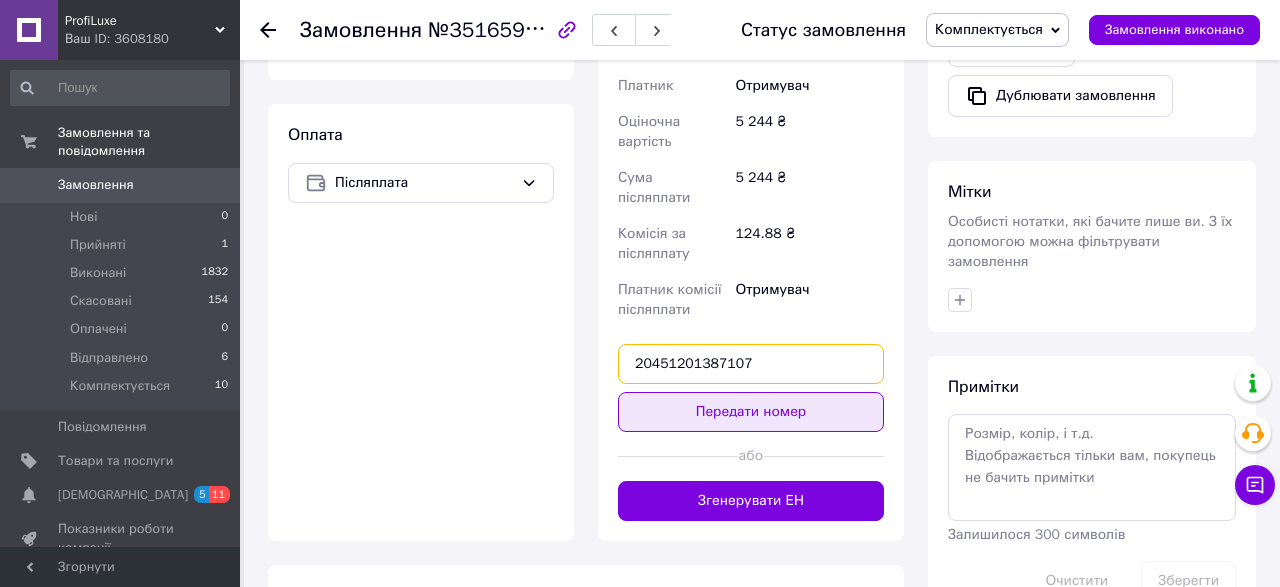 type on "20451201387107" 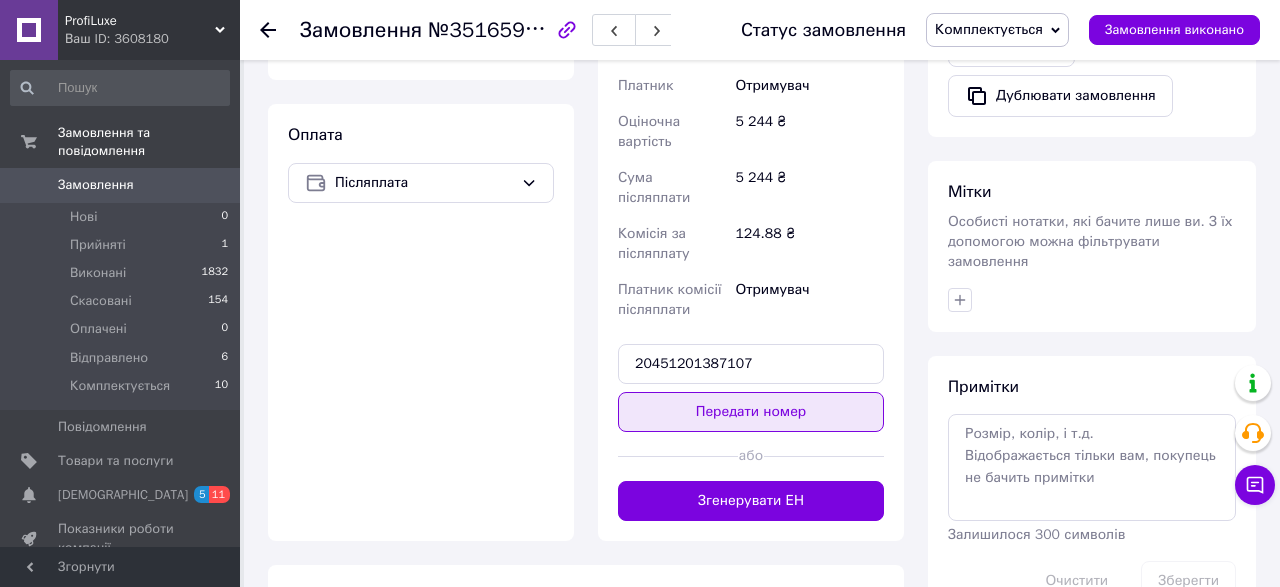 click on "Передати номер" at bounding box center [751, 412] 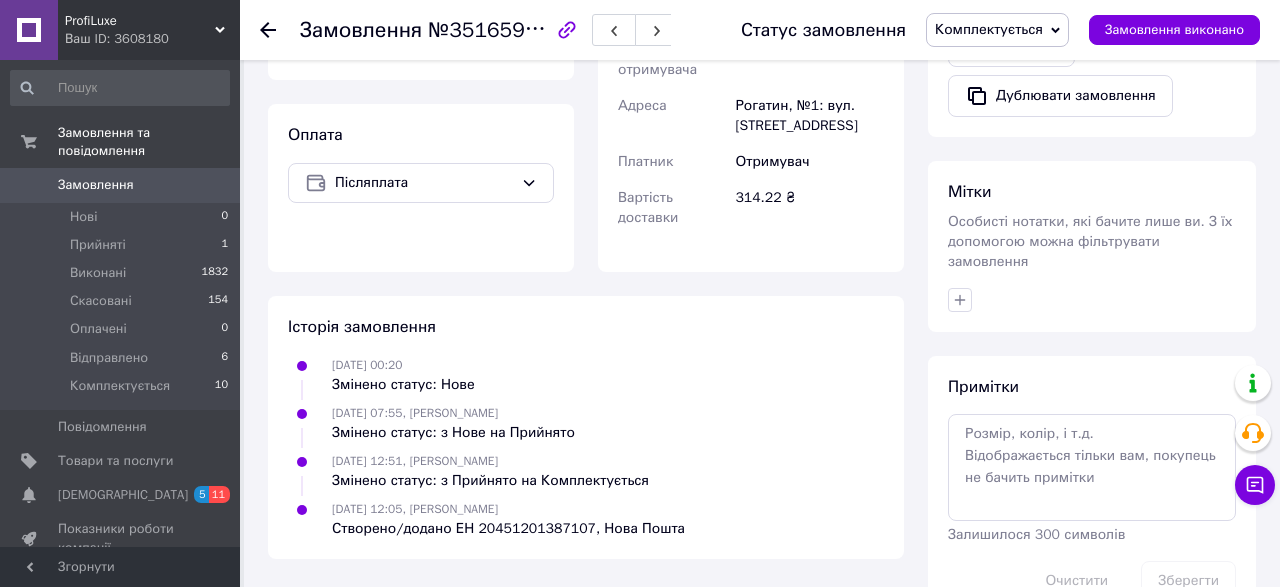 click 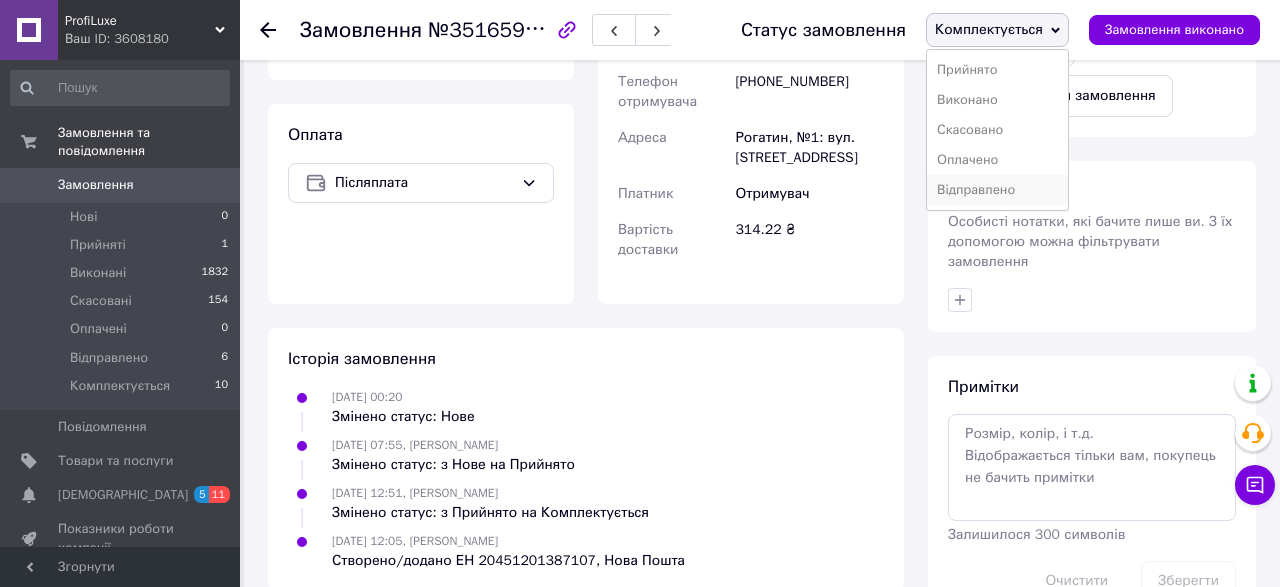 click on "Відправлено" at bounding box center (997, 190) 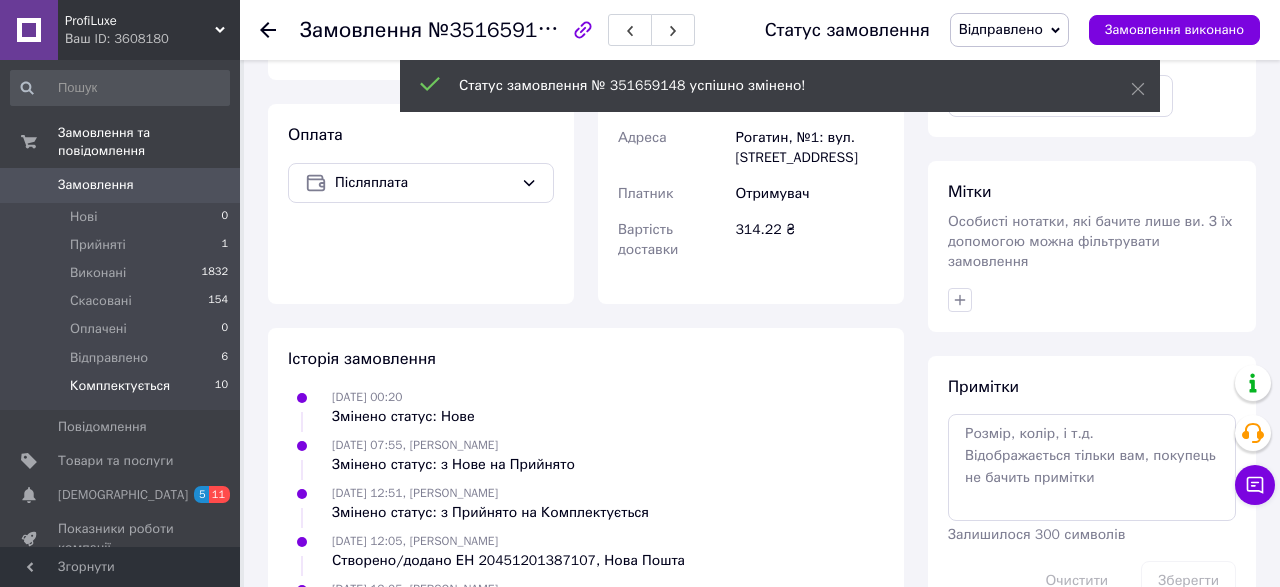 click on "Комплектується" at bounding box center (120, 386) 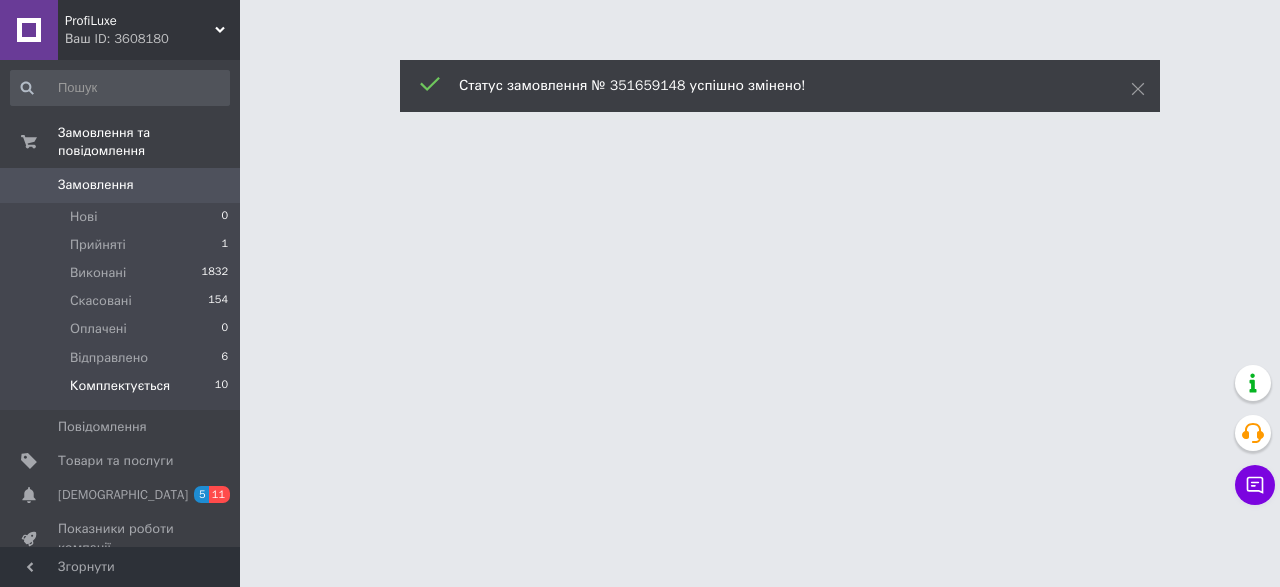 scroll, scrollTop: 0, scrollLeft: 0, axis: both 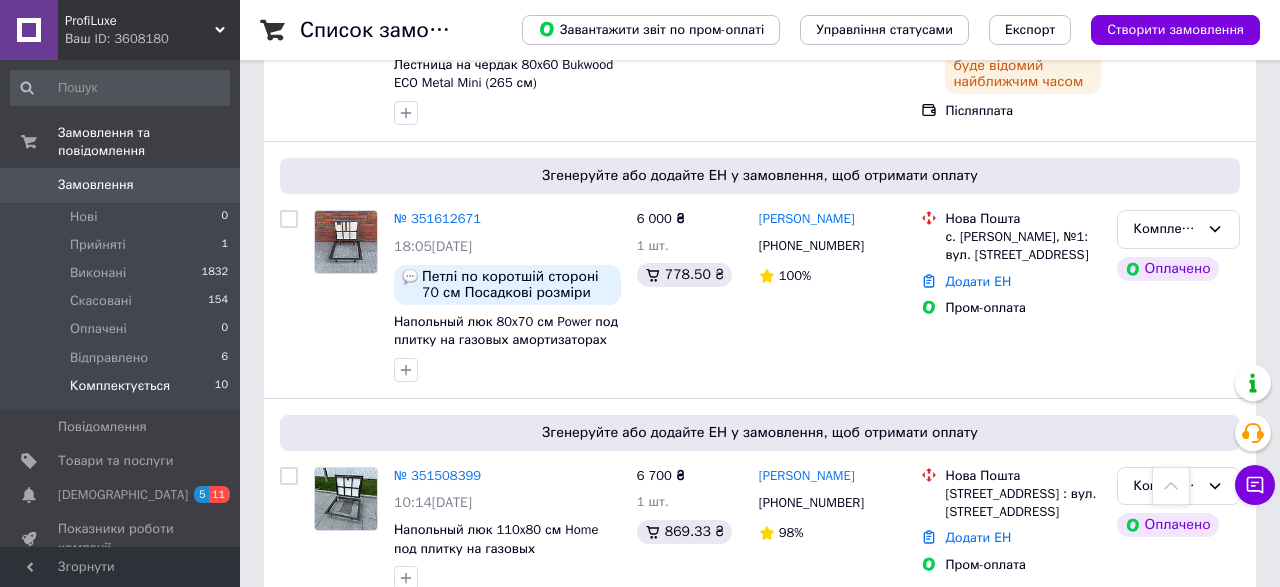click on "Комплектується" at bounding box center (120, 386) 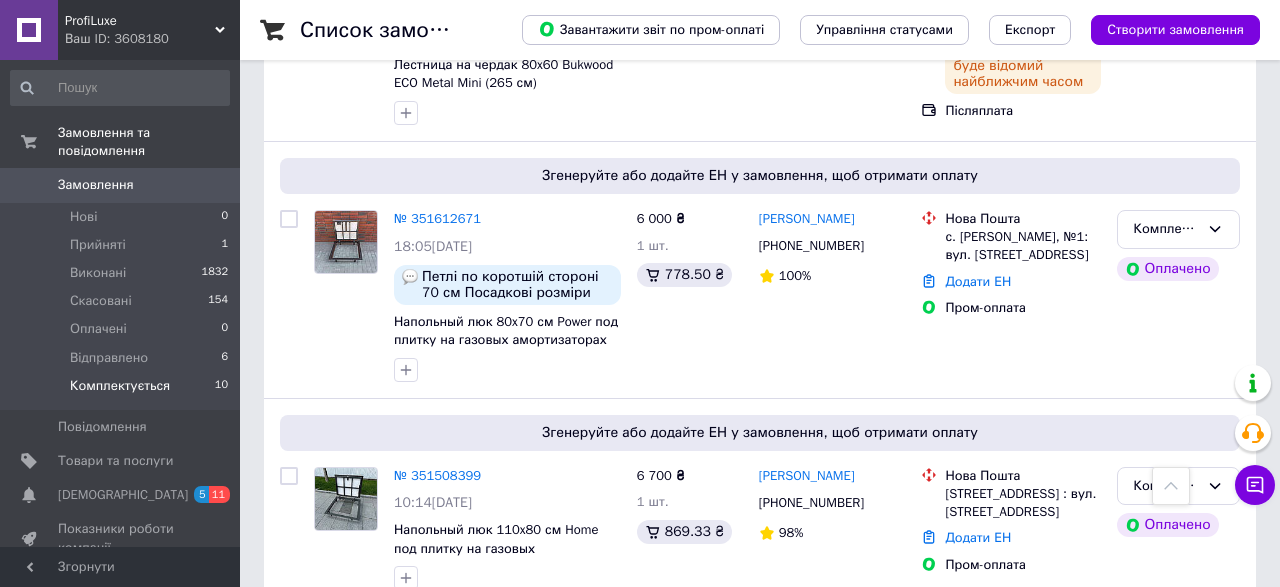 click on "Комплектується" at bounding box center [120, 386] 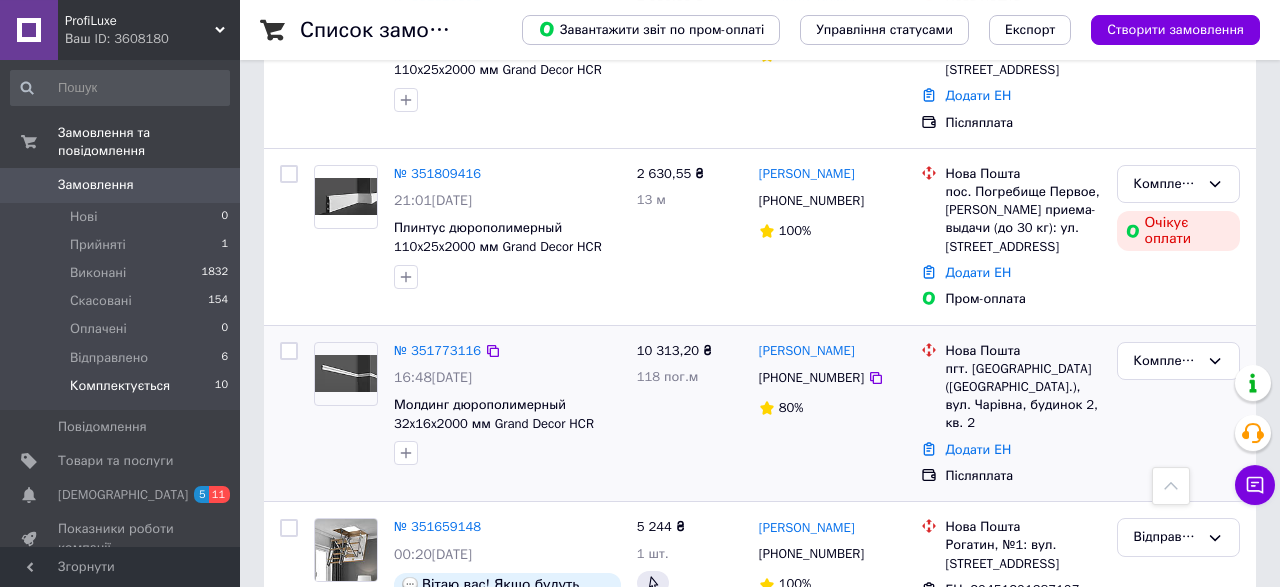 scroll, scrollTop: 1137, scrollLeft: 0, axis: vertical 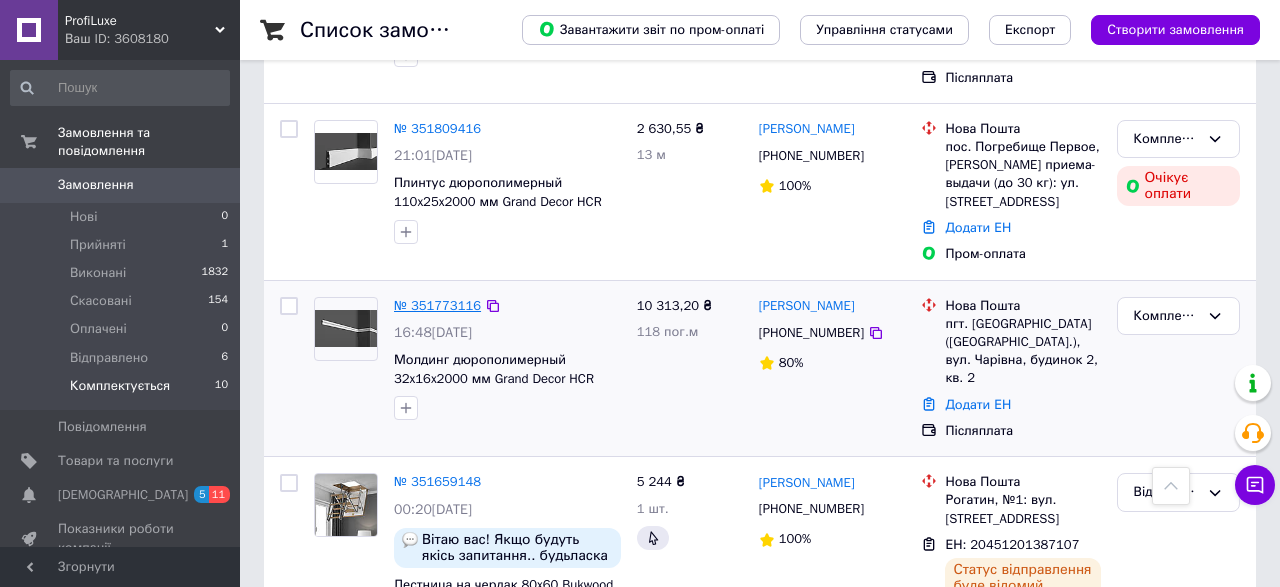 click on "№ 351773116" at bounding box center (437, 305) 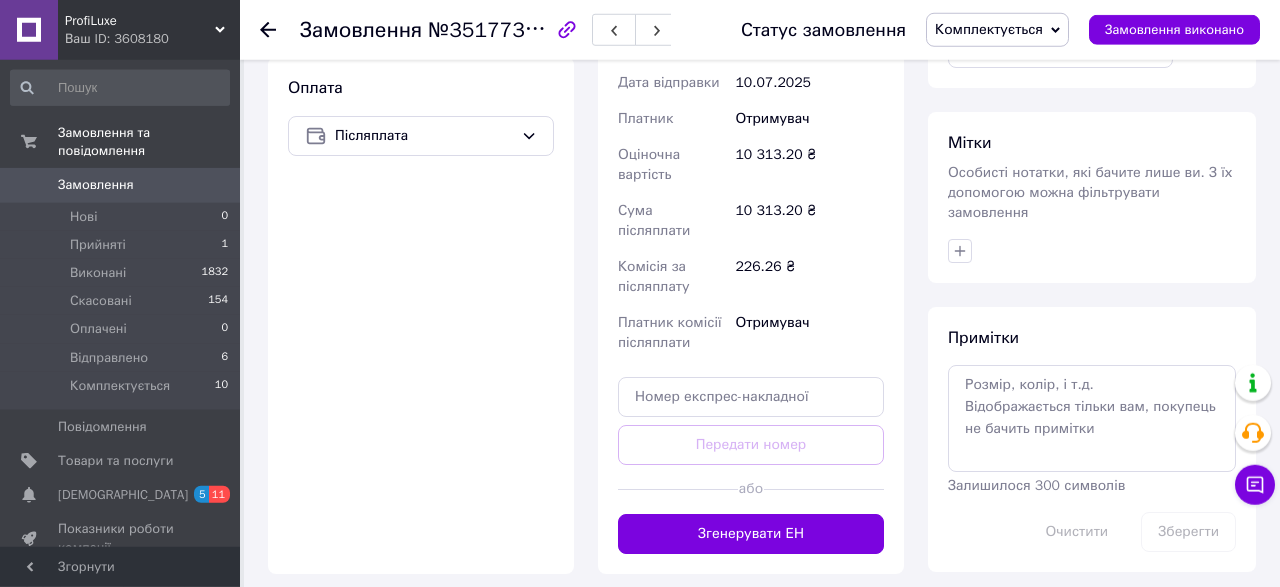 scroll, scrollTop: 846, scrollLeft: 0, axis: vertical 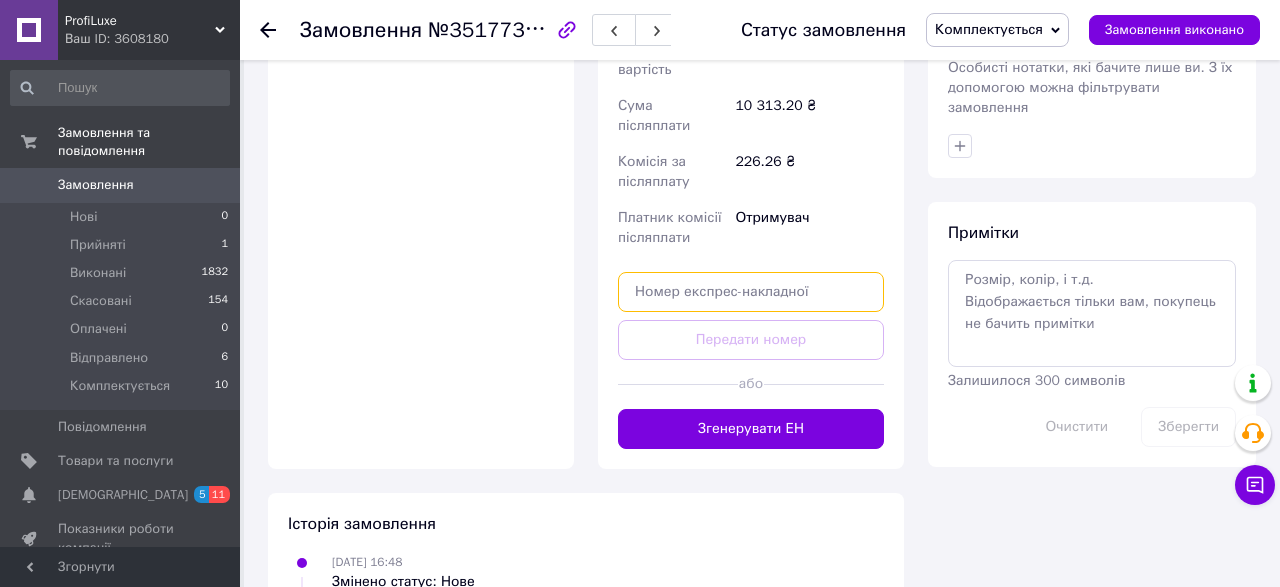 click at bounding box center [751, 292] 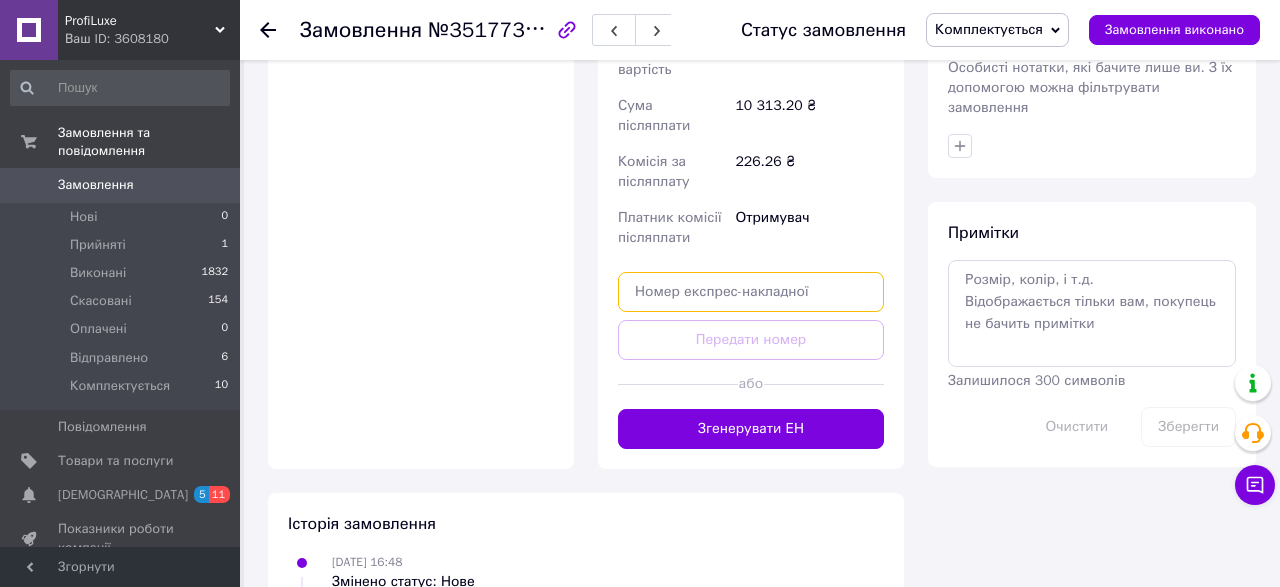 paste on "20451201984562" 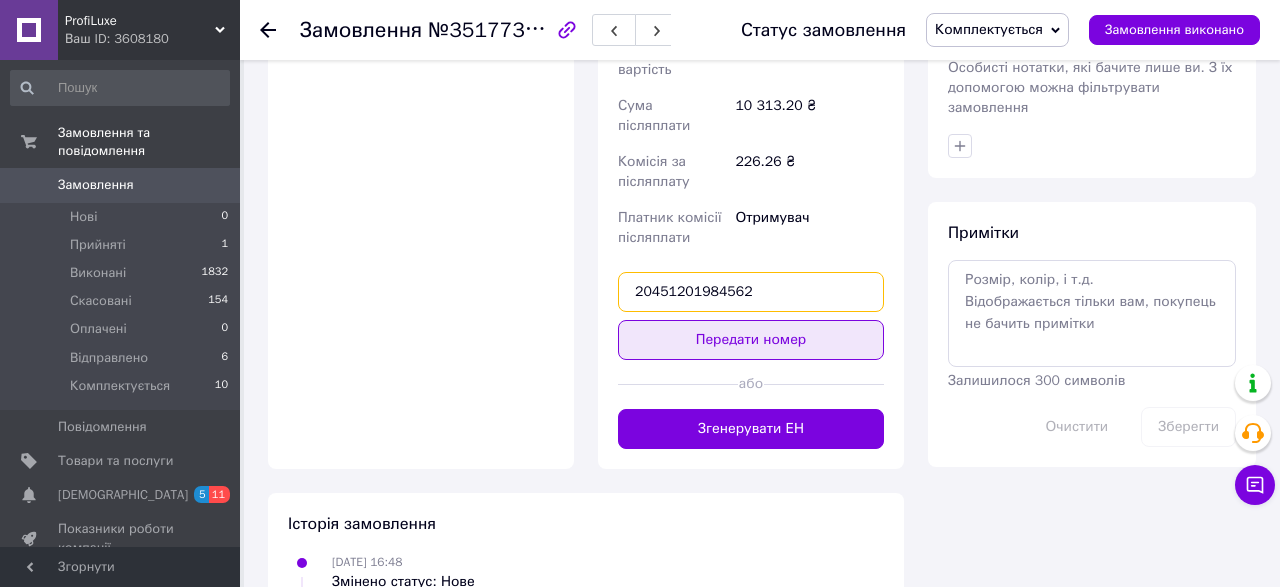 type on "20451201984562" 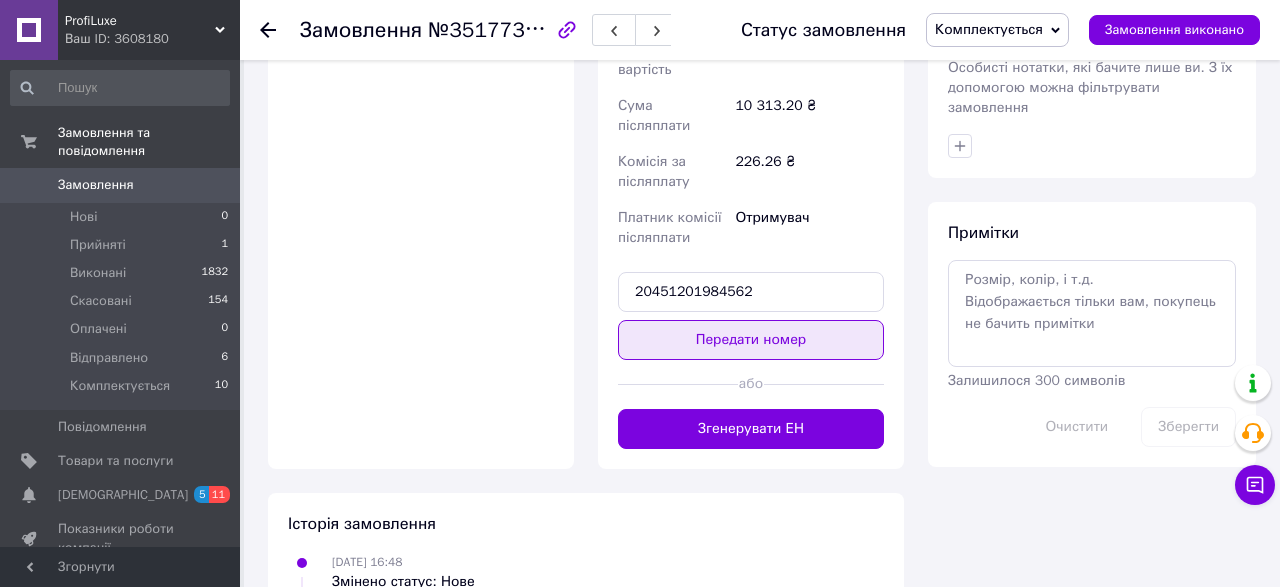 click on "Передати номер" at bounding box center (751, 340) 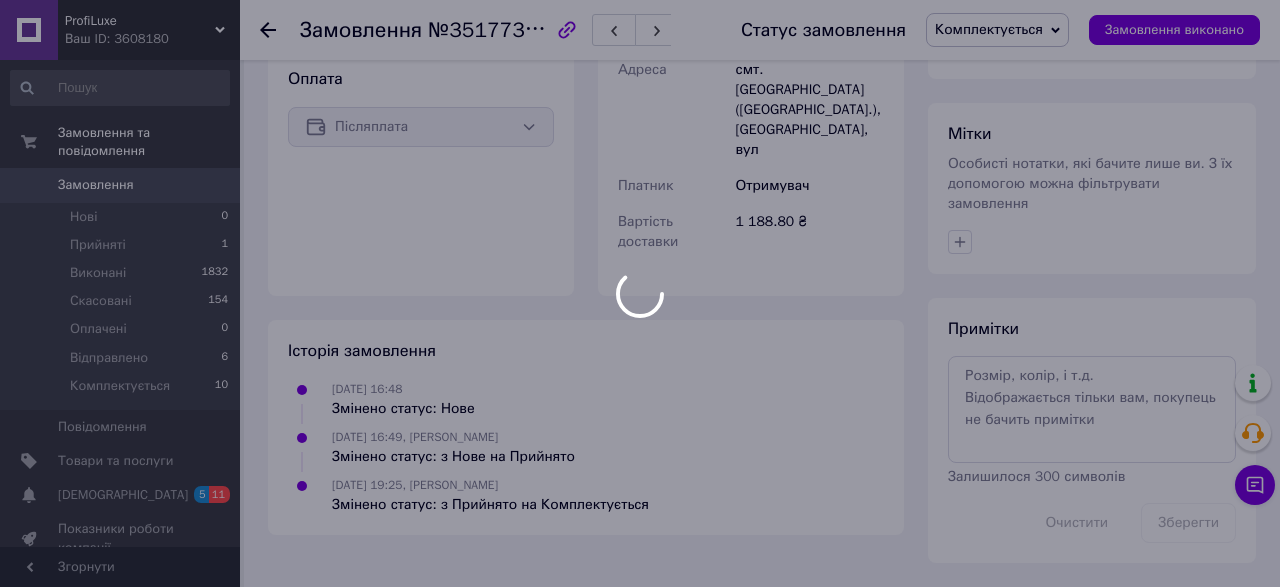 scroll, scrollTop: 725, scrollLeft: 0, axis: vertical 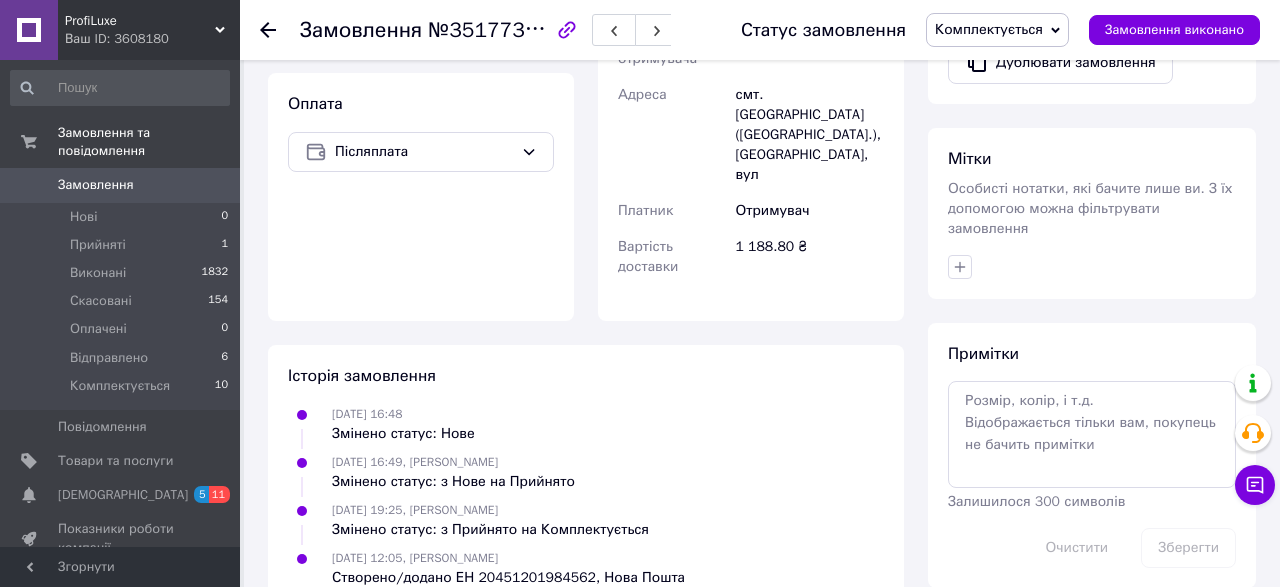 click 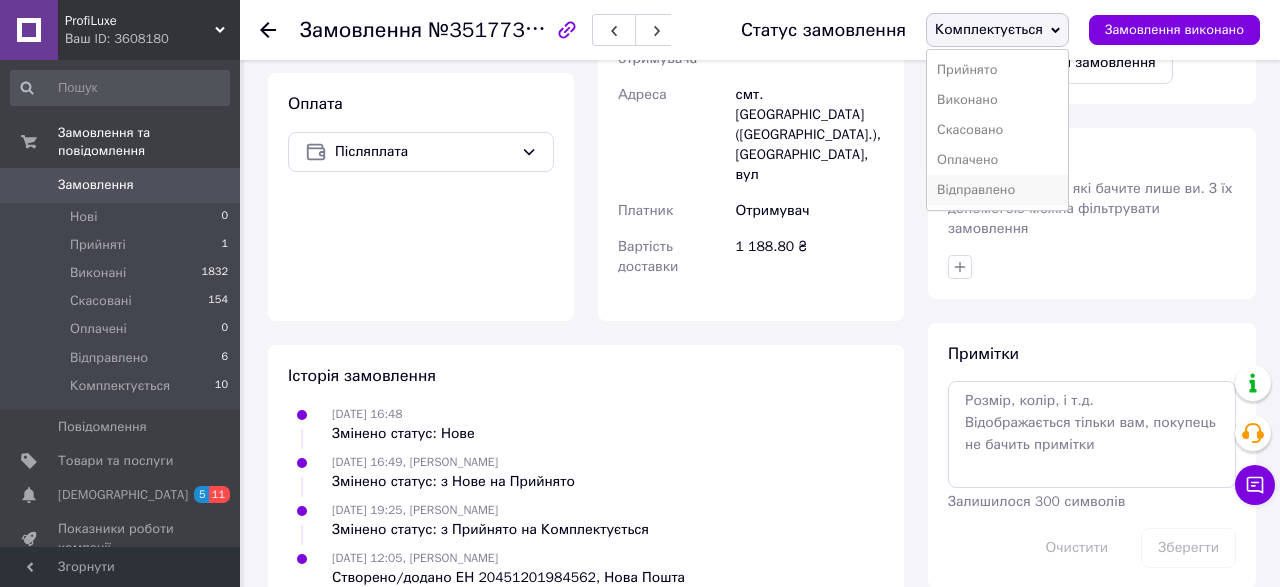 click on "Відправлено" at bounding box center (997, 190) 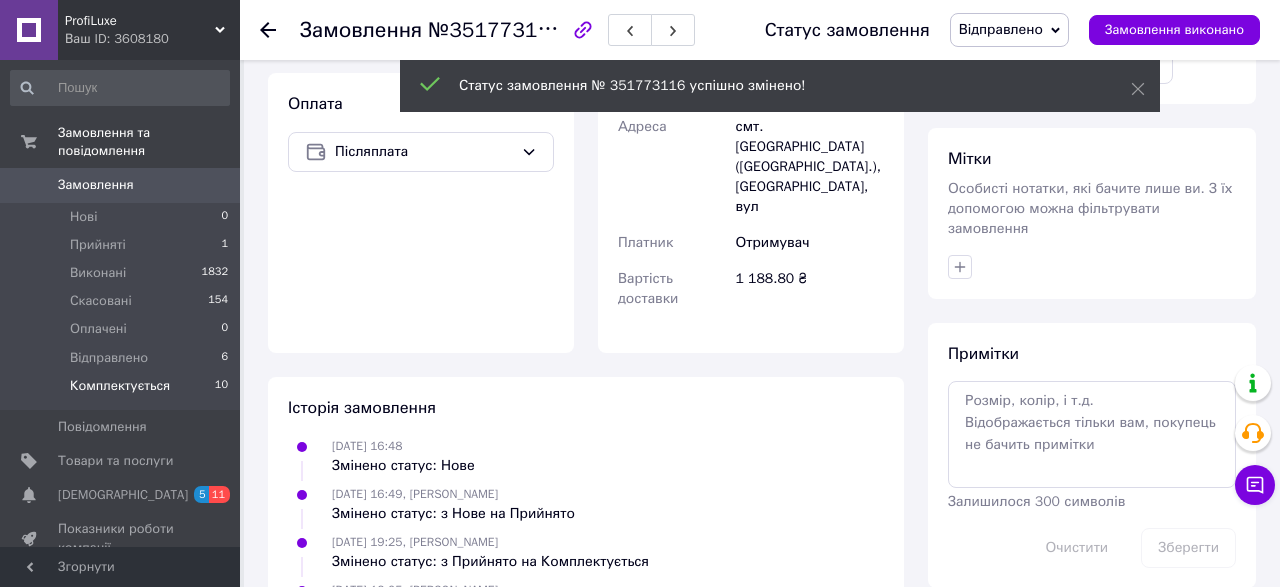 click on "Комплектується" at bounding box center (120, 386) 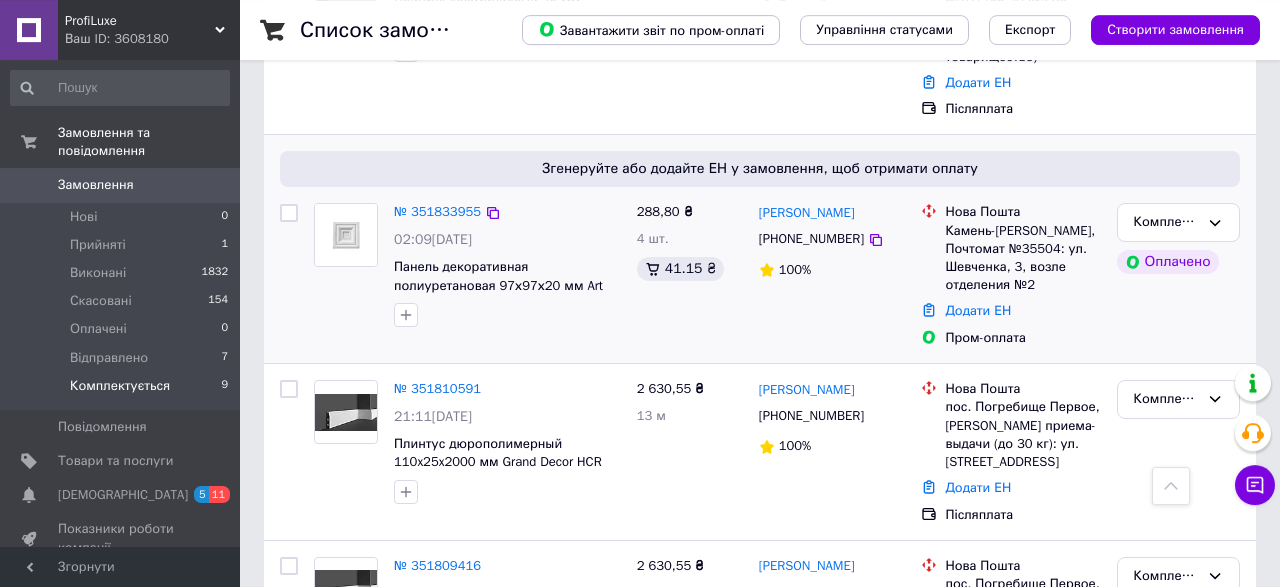 scroll, scrollTop: 748, scrollLeft: 0, axis: vertical 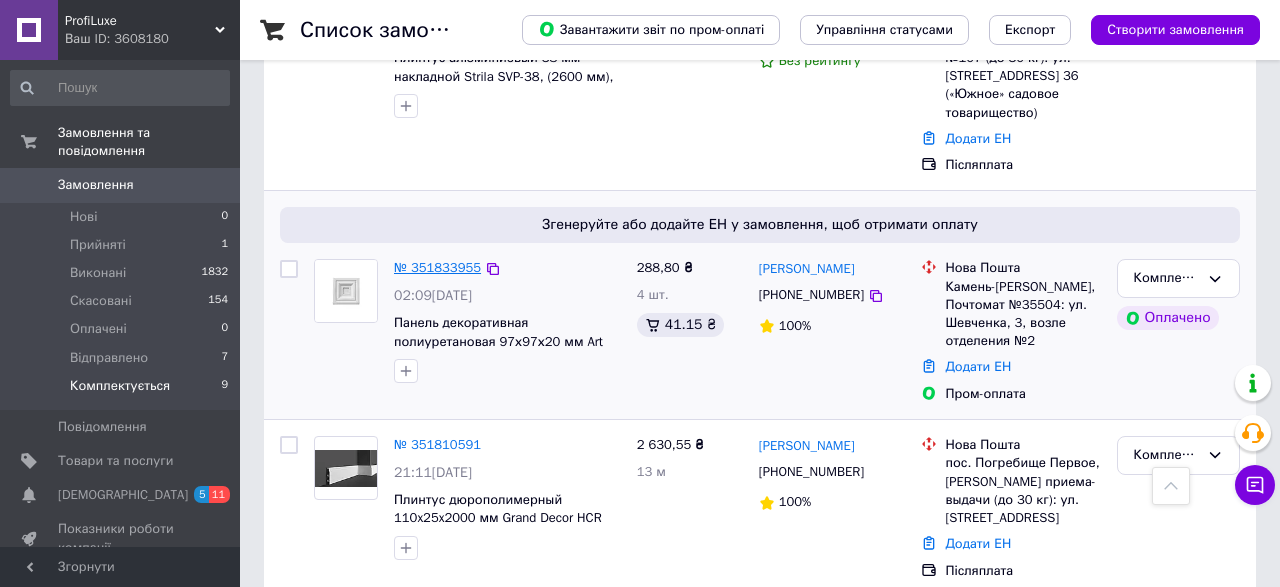 click on "№ 351833955" at bounding box center [437, 267] 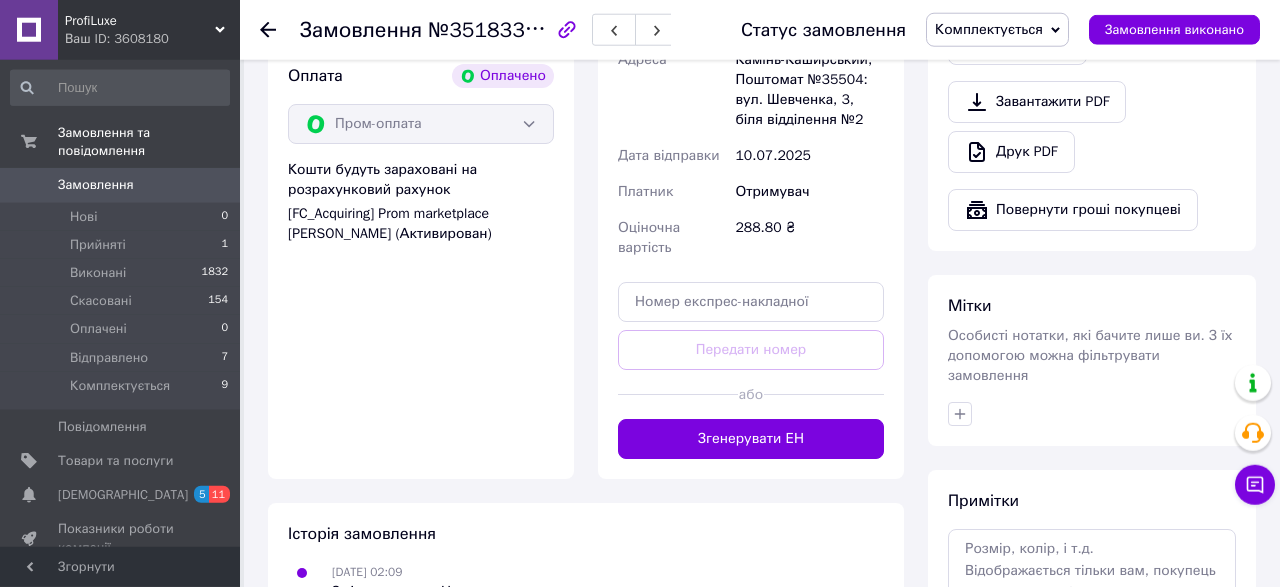 scroll, scrollTop: 1321, scrollLeft: 0, axis: vertical 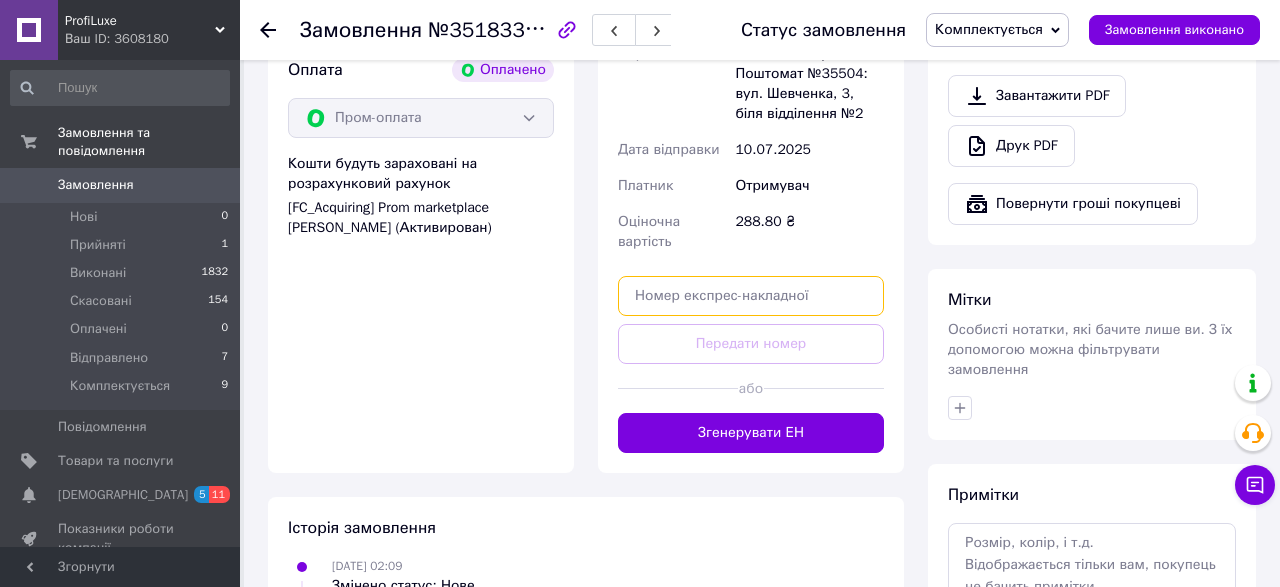 click at bounding box center (751, 296) 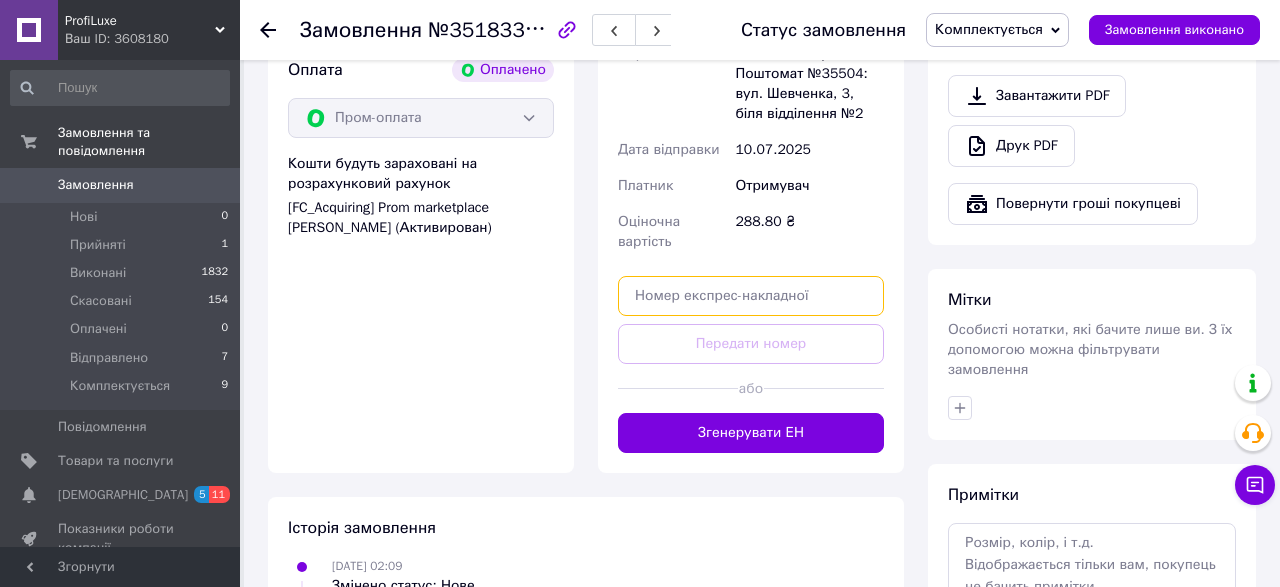 paste on "20400465973927" 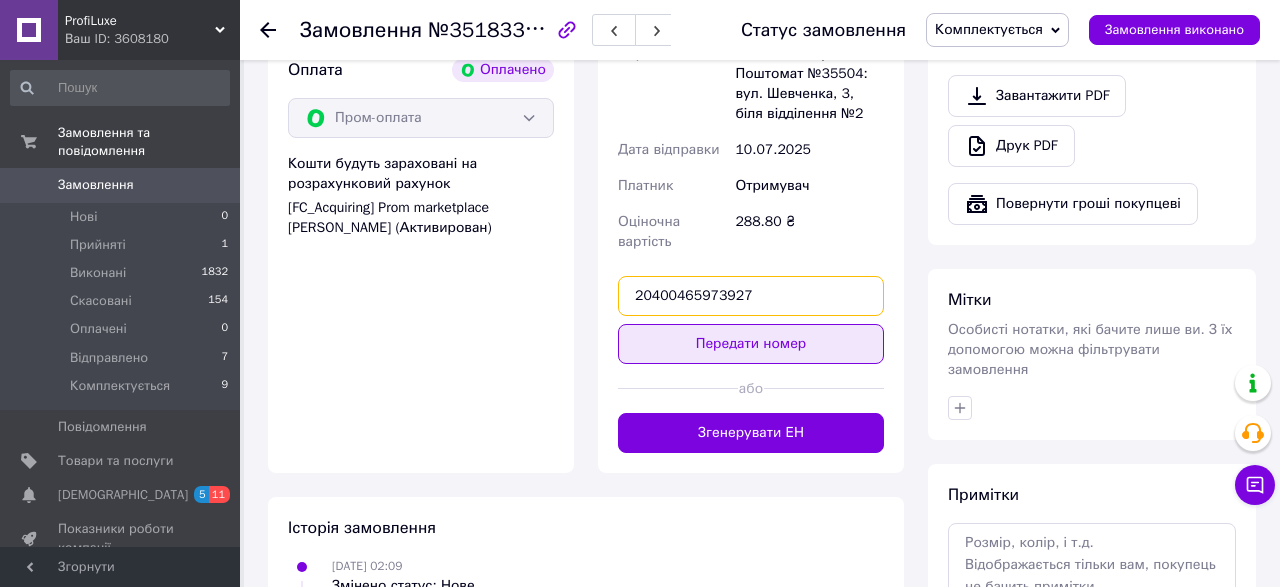 type on "20400465973927" 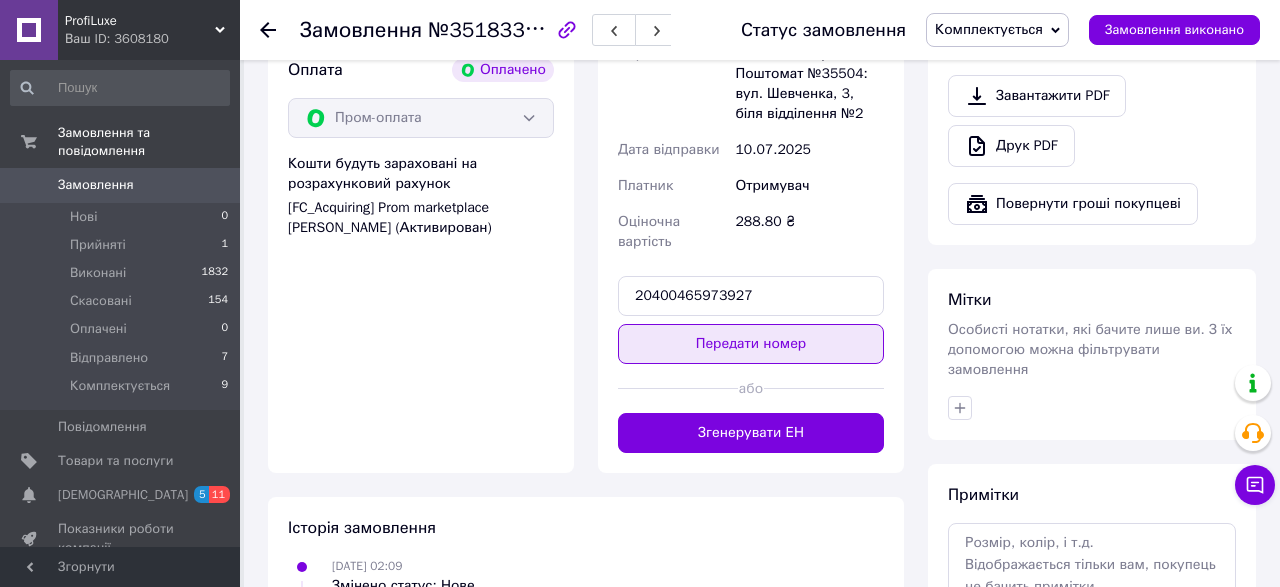 click on "Передати номер" at bounding box center (751, 344) 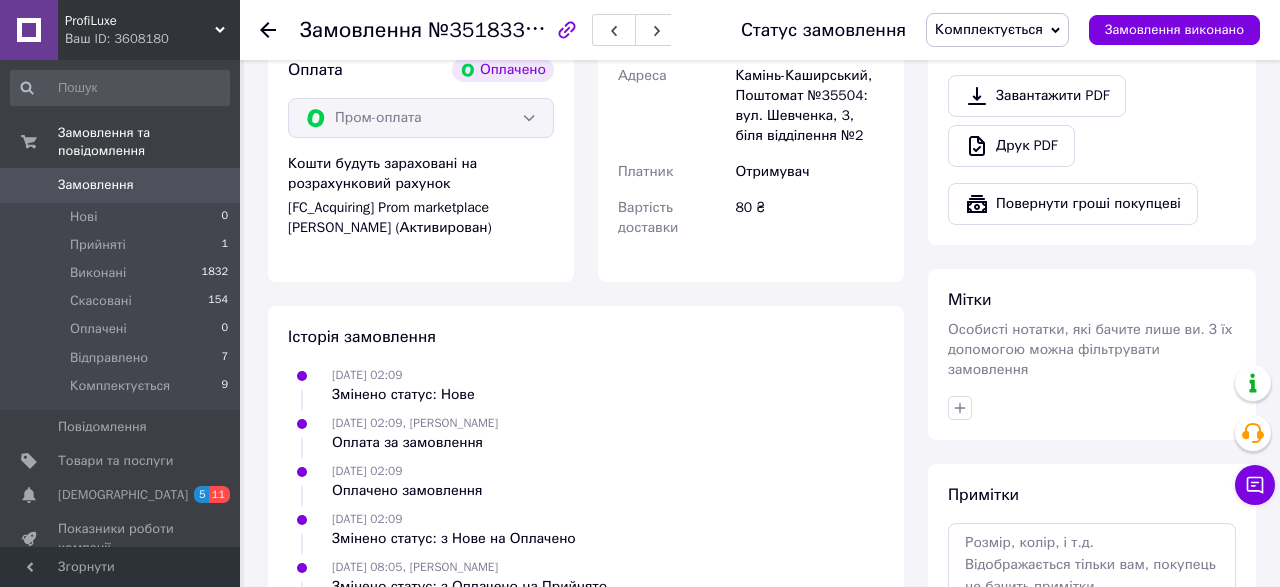 click 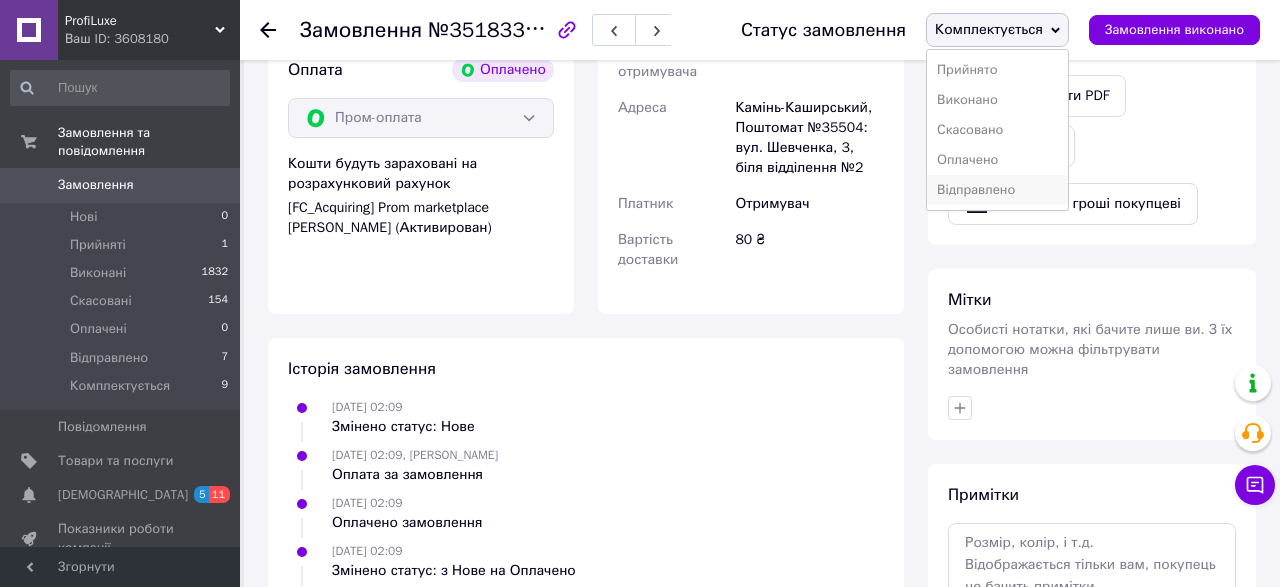 click on "Відправлено" at bounding box center (997, 190) 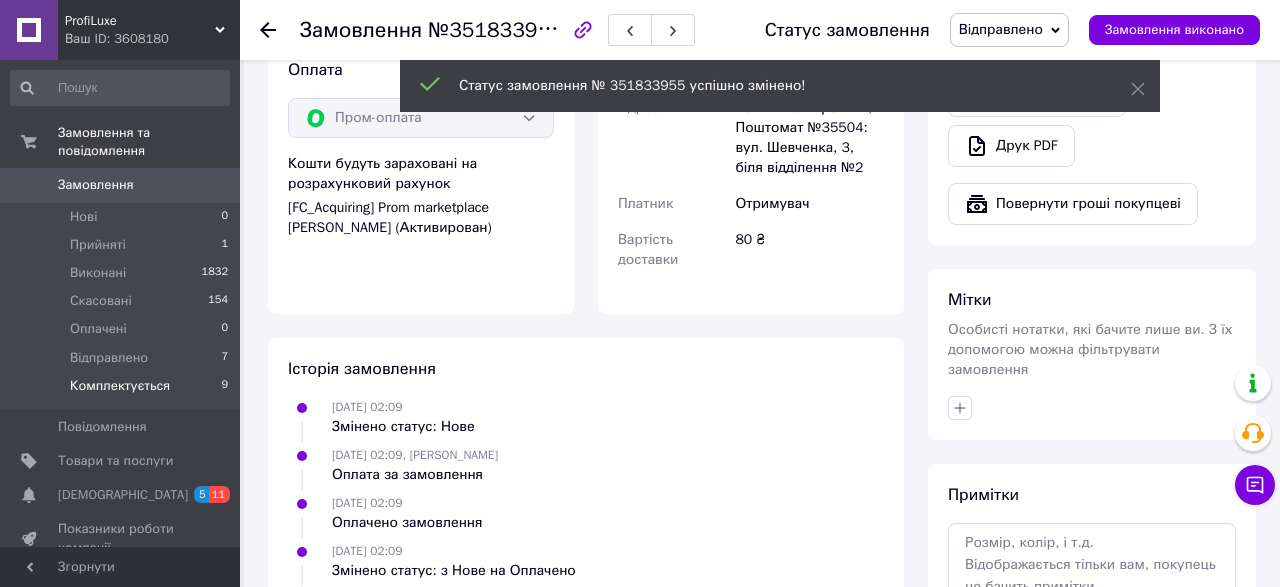 click on "Комплектується" at bounding box center [120, 386] 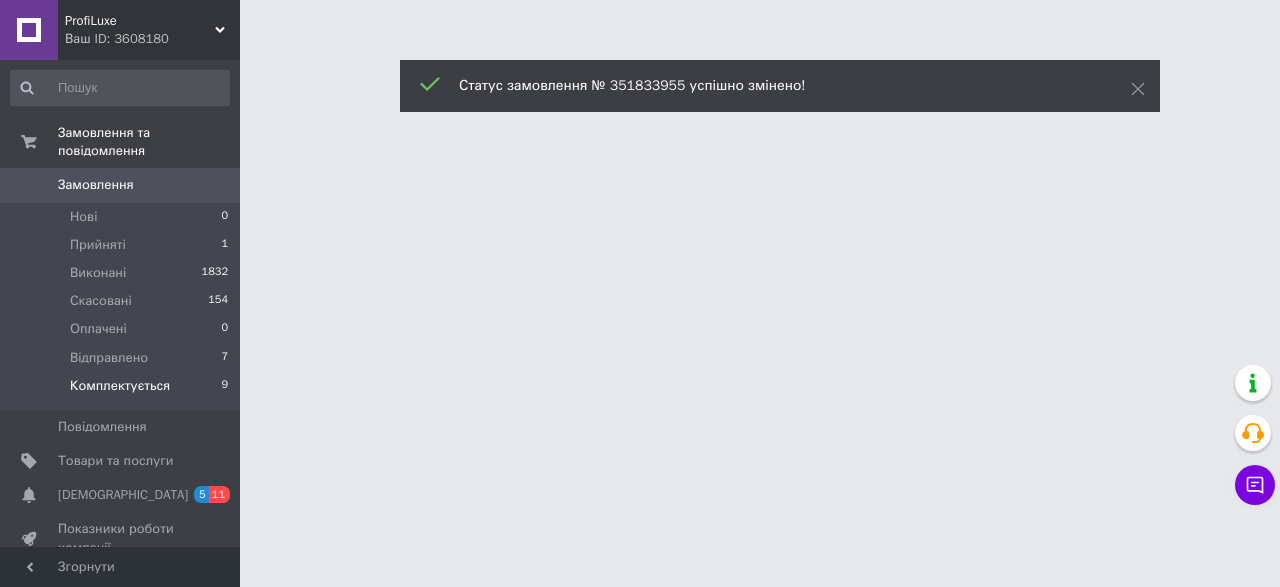 scroll, scrollTop: 0, scrollLeft: 0, axis: both 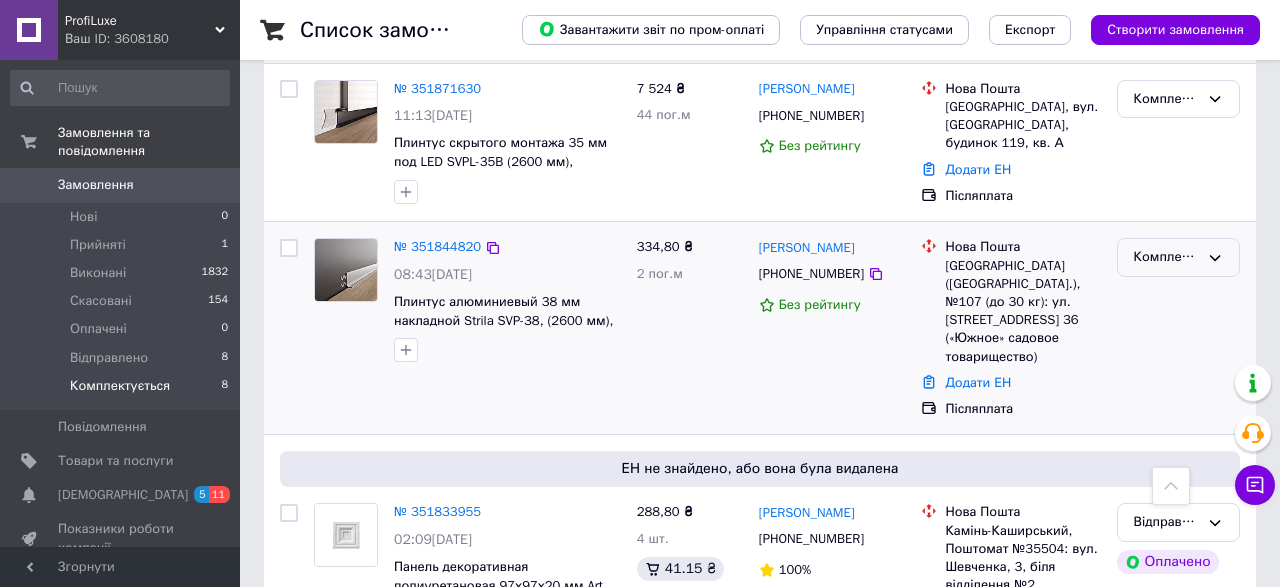click 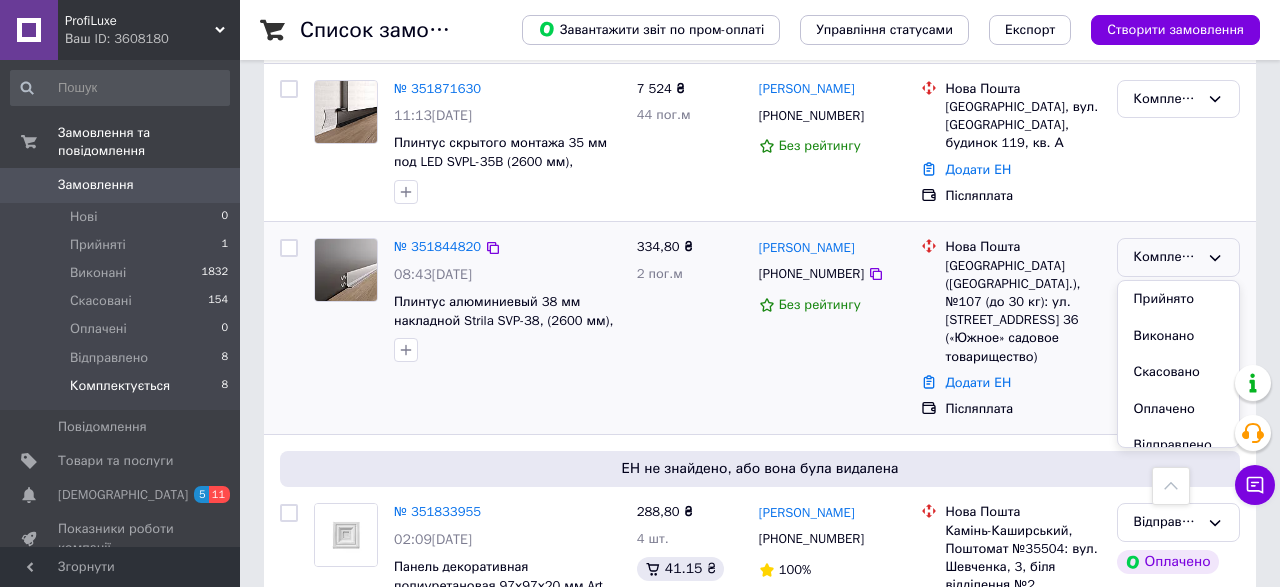 click on "Виконано" at bounding box center [1178, 336] 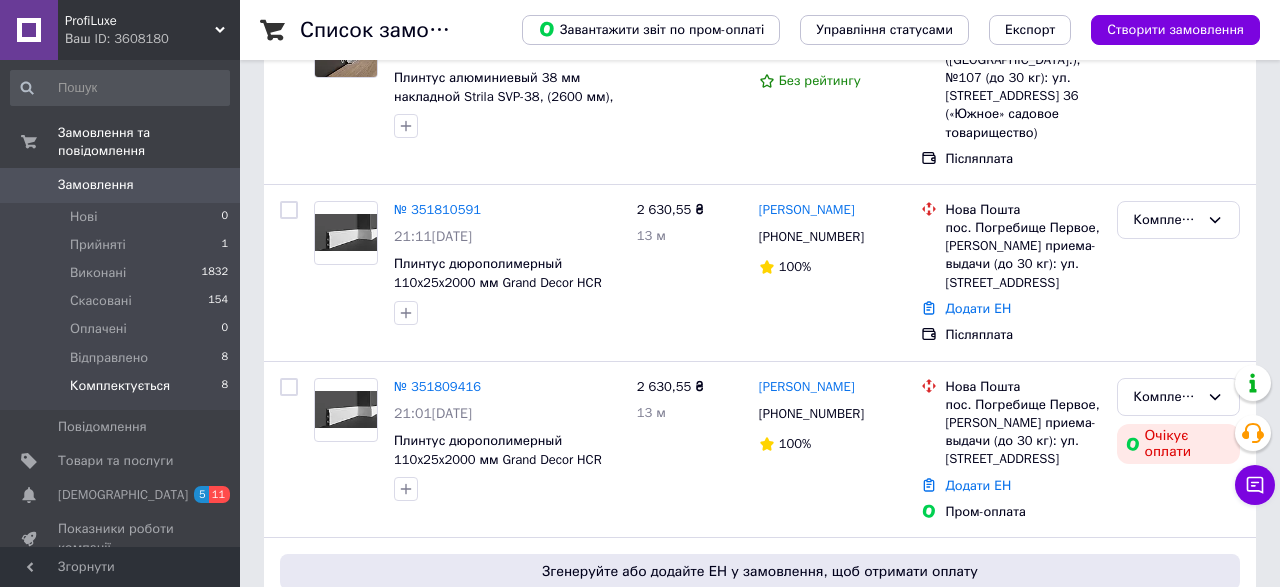 scroll, scrollTop: 1021, scrollLeft: 0, axis: vertical 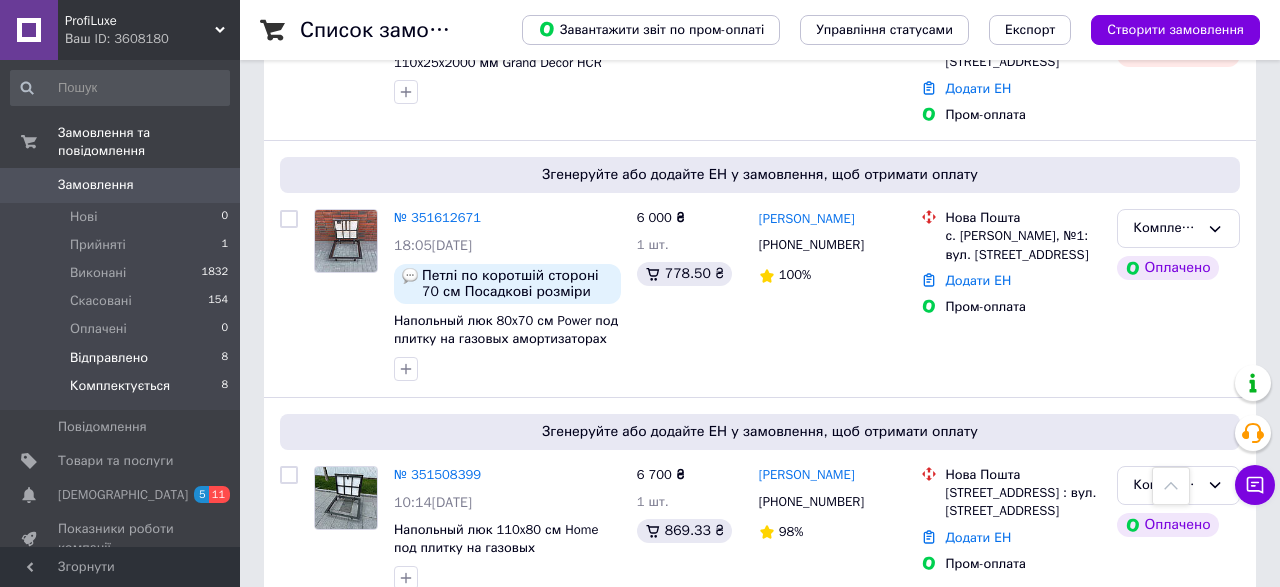 click on "Відправлено" at bounding box center [109, 358] 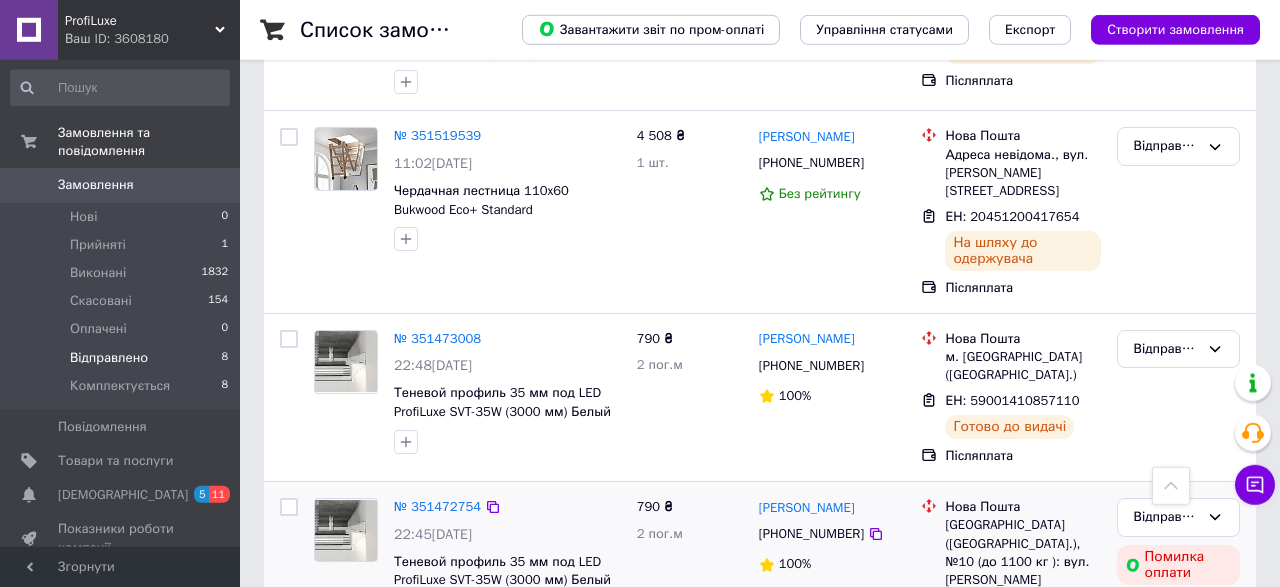 scroll, scrollTop: 1300, scrollLeft: 0, axis: vertical 